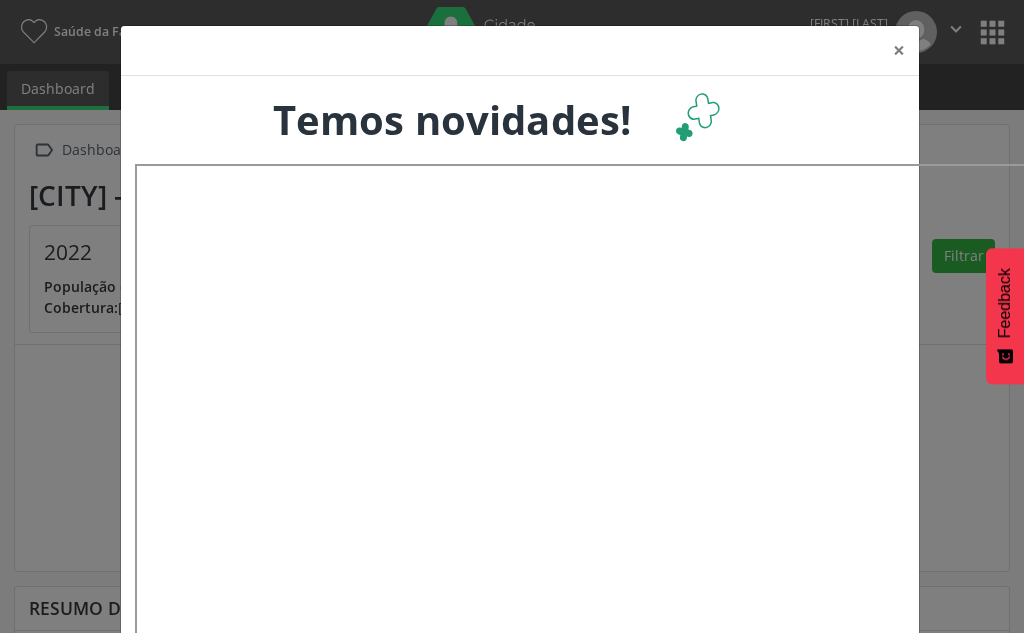 scroll, scrollTop: 0, scrollLeft: 0, axis: both 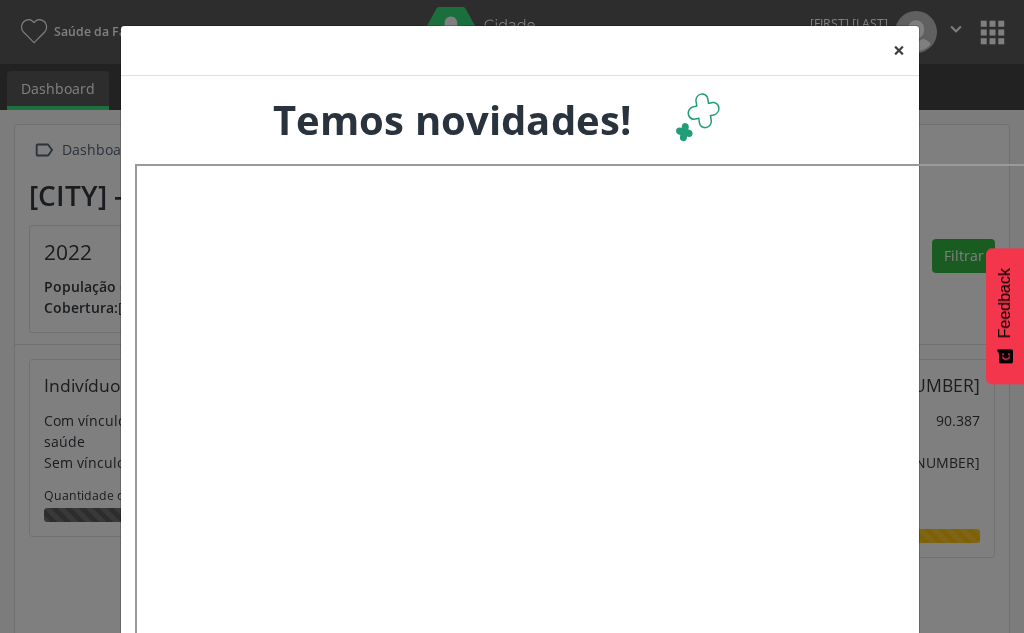 click on "×" at bounding box center [899, 50] 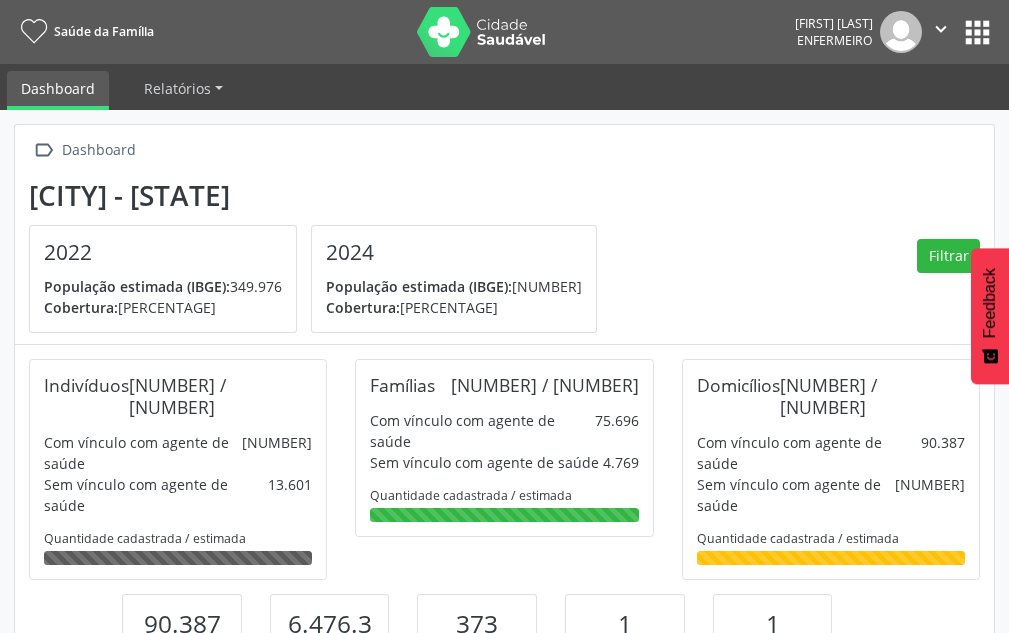 scroll, scrollTop: 999603, scrollLeft: 999674, axis: both 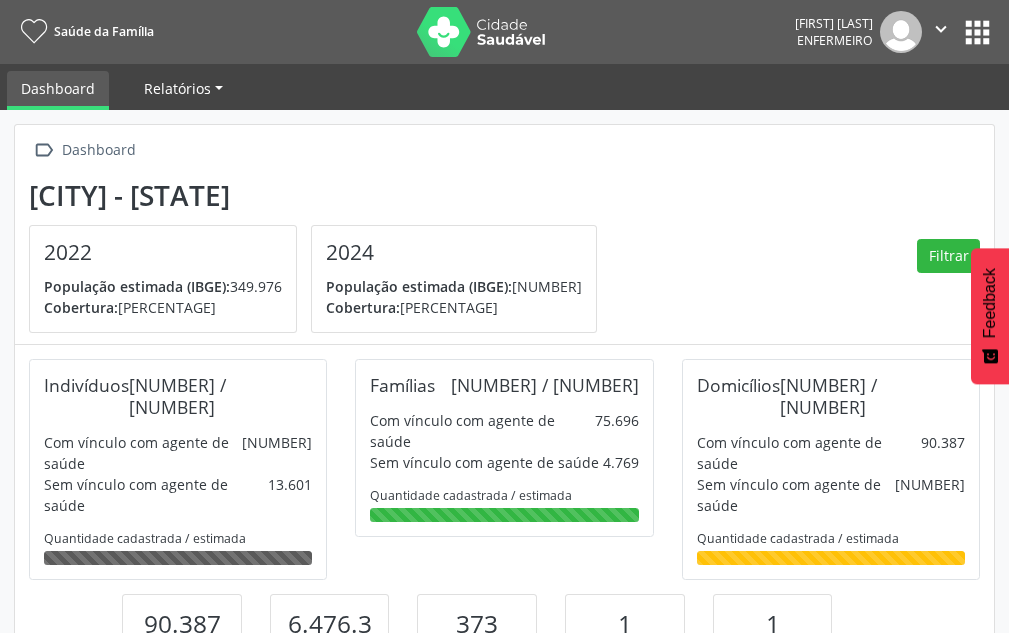 click on "Relatórios" at bounding box center [177, 88] 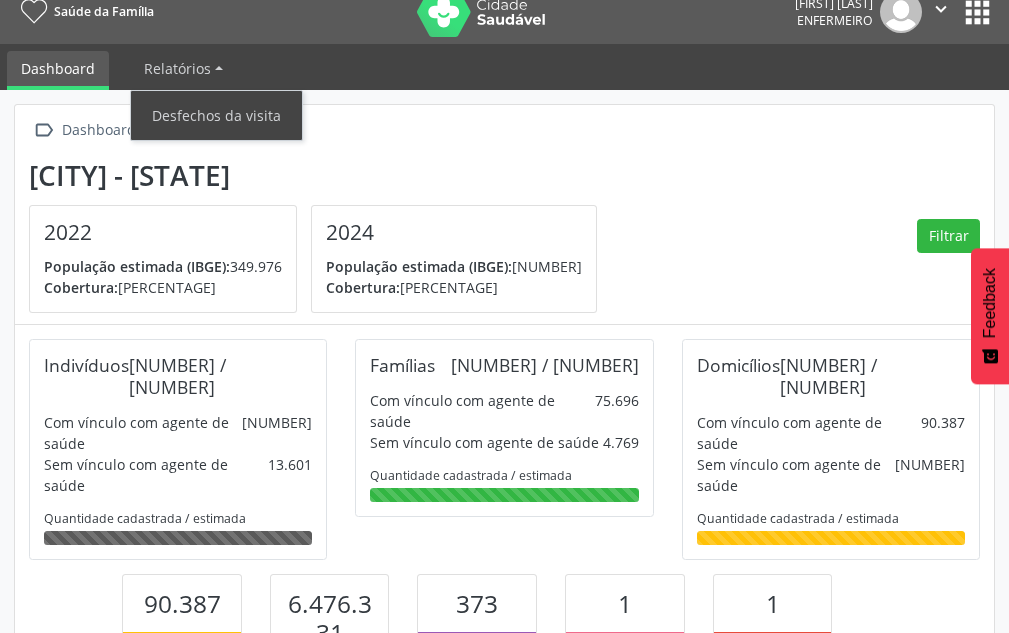scroll, scrollTop: 0, scrollLeft: 0, axis: both 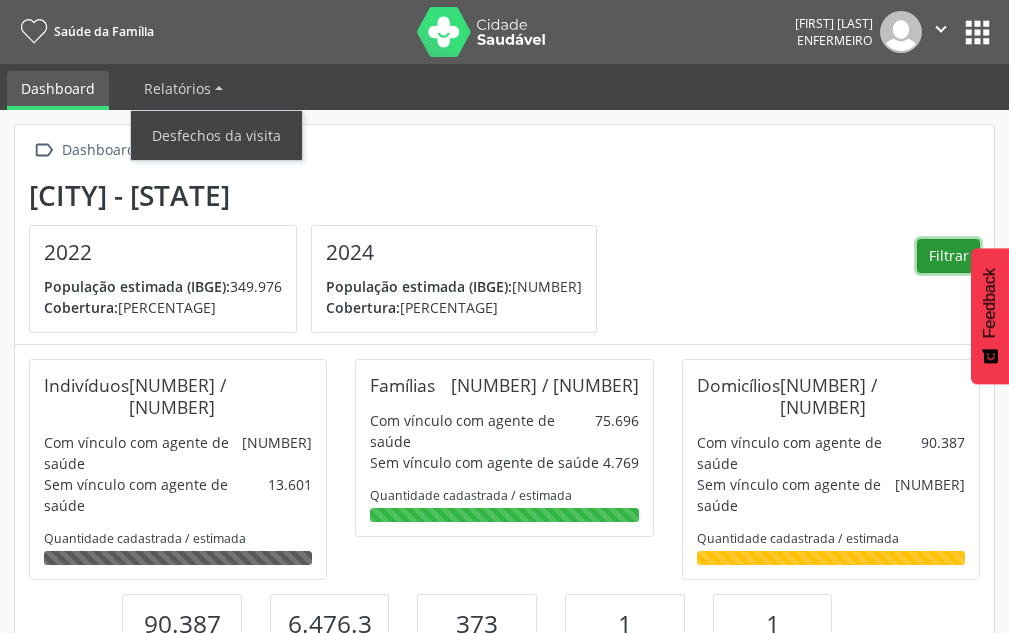 click on "Filtrar" at bounding box center (948, 256) 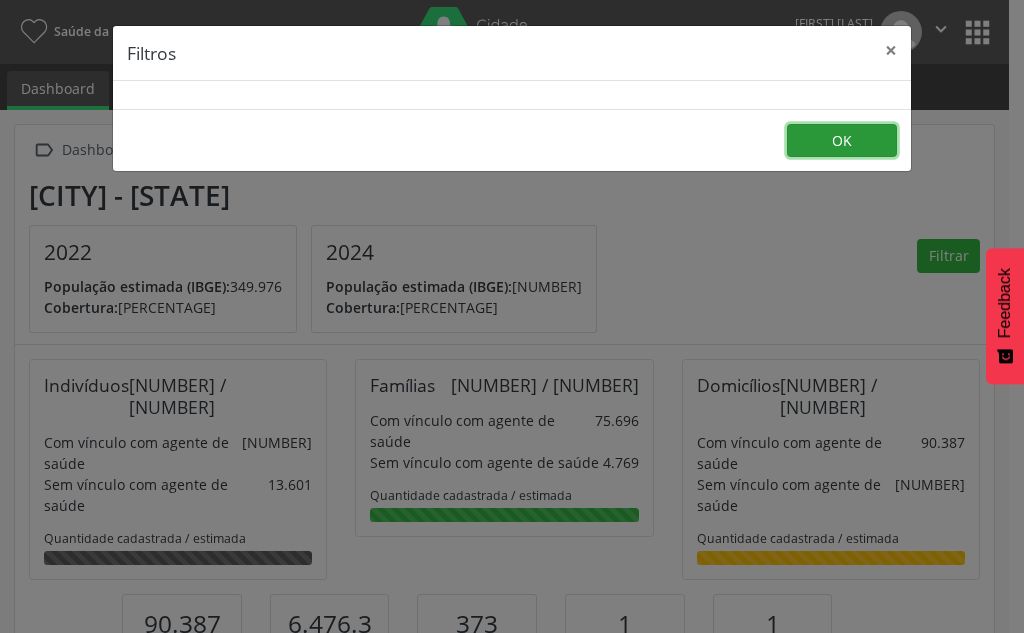 click on "OK" at bounding box center [842, 141] 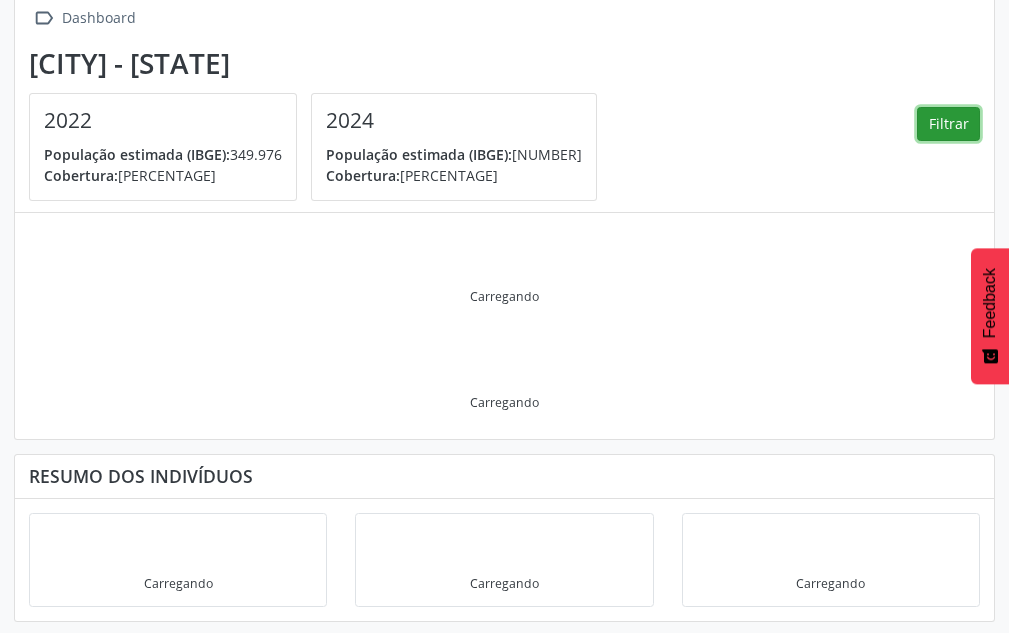 scroll, scrollTop: 135, scrollLeft: 0, axis: vertical 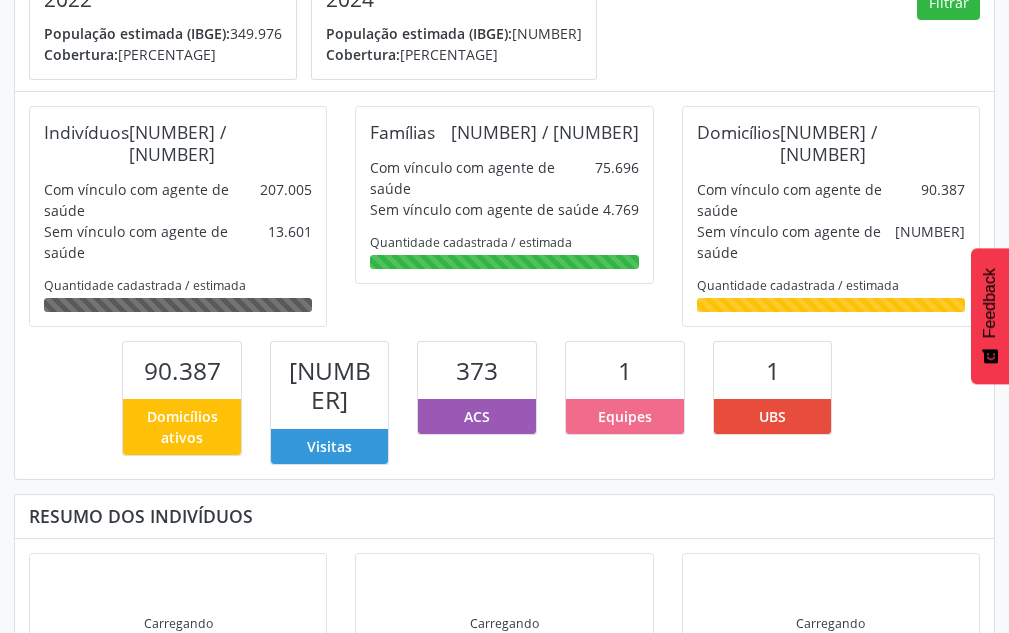 click on "ACS" at bounding box center [477, 416] 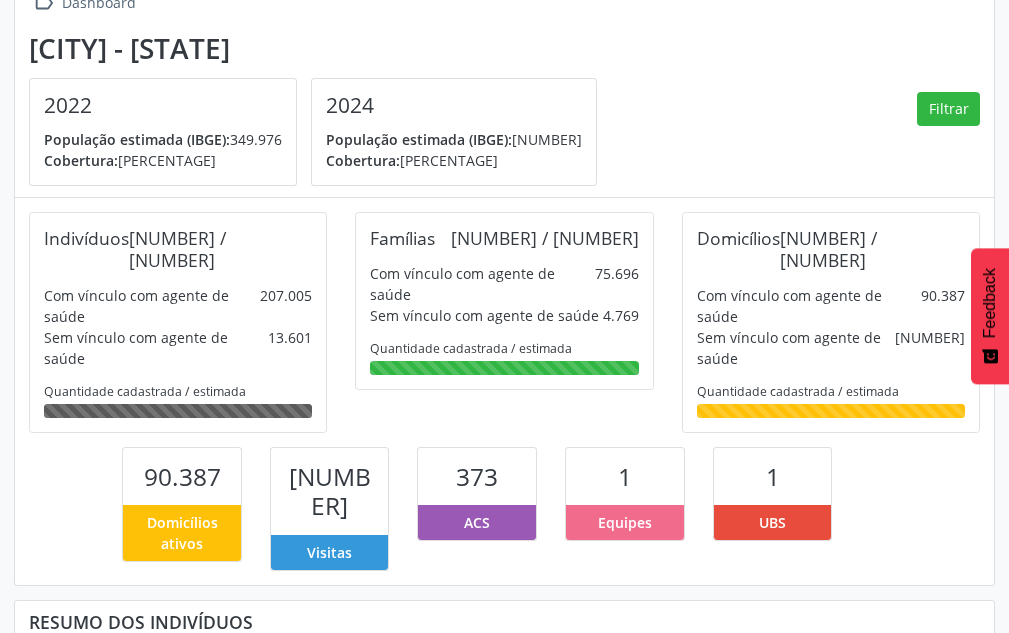 scroll, scrollTop: 0, scrollLeft: 0, axis: both 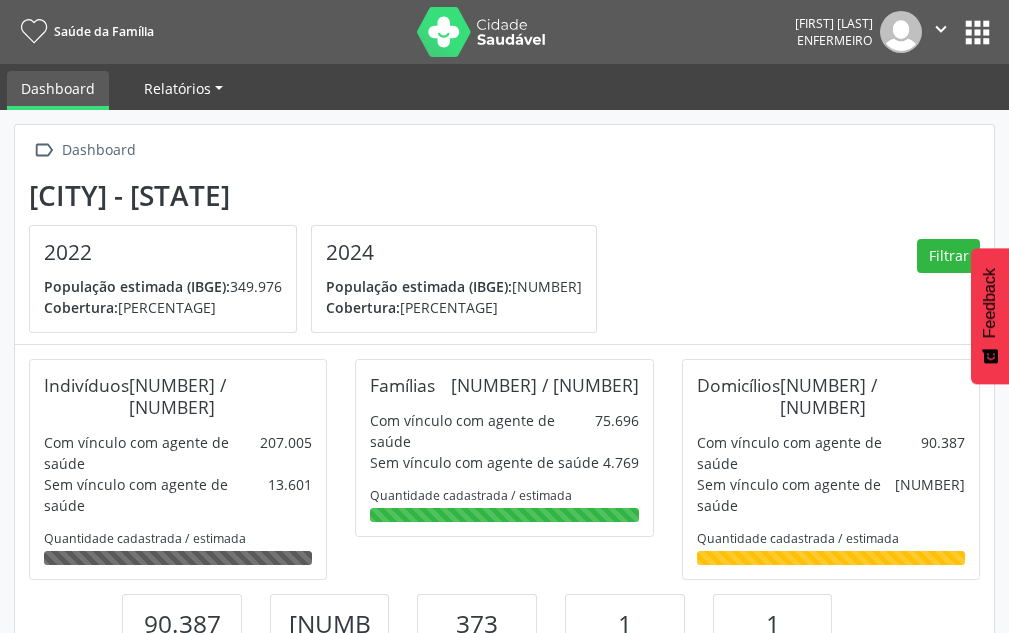 click on "Relatórios" at bounding box center [177, 88] 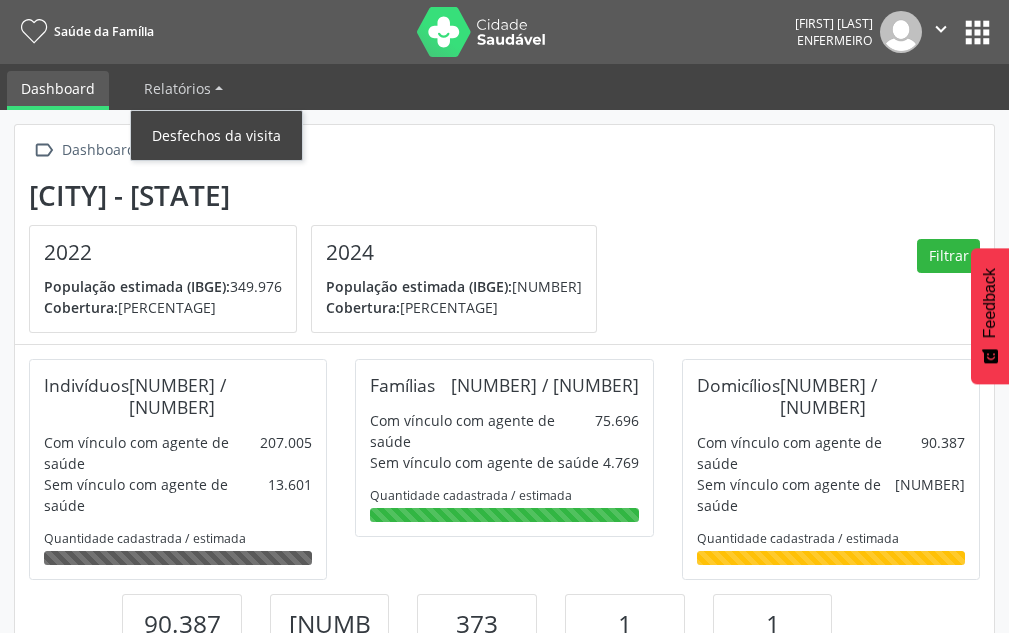 click on "Desfechos da visita" at bounding box center [216, 135] 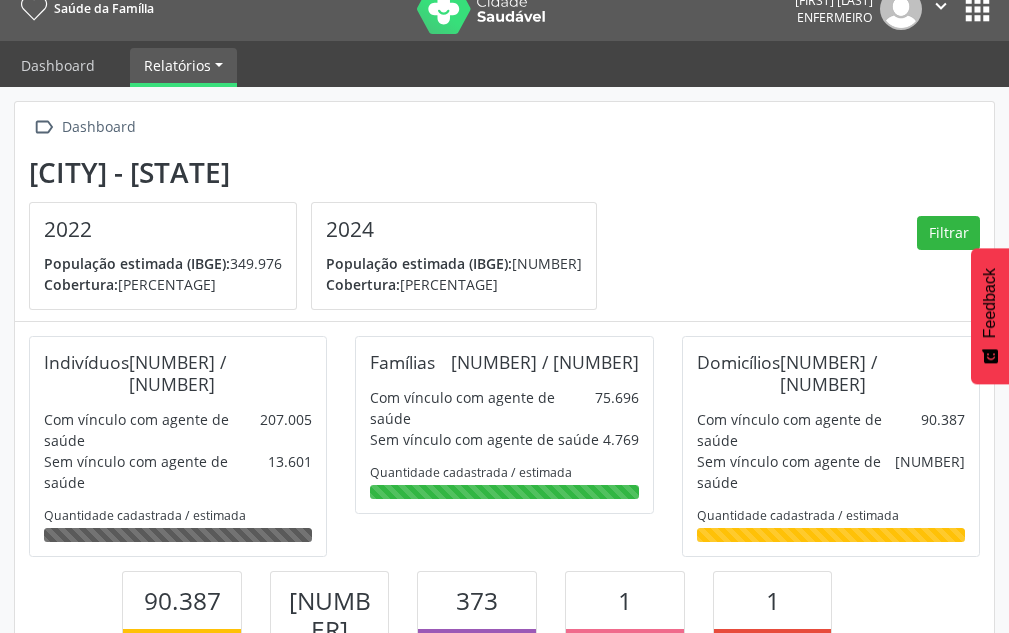 scroll, scrollTop: 0, scrollLeft: 0, axis: both 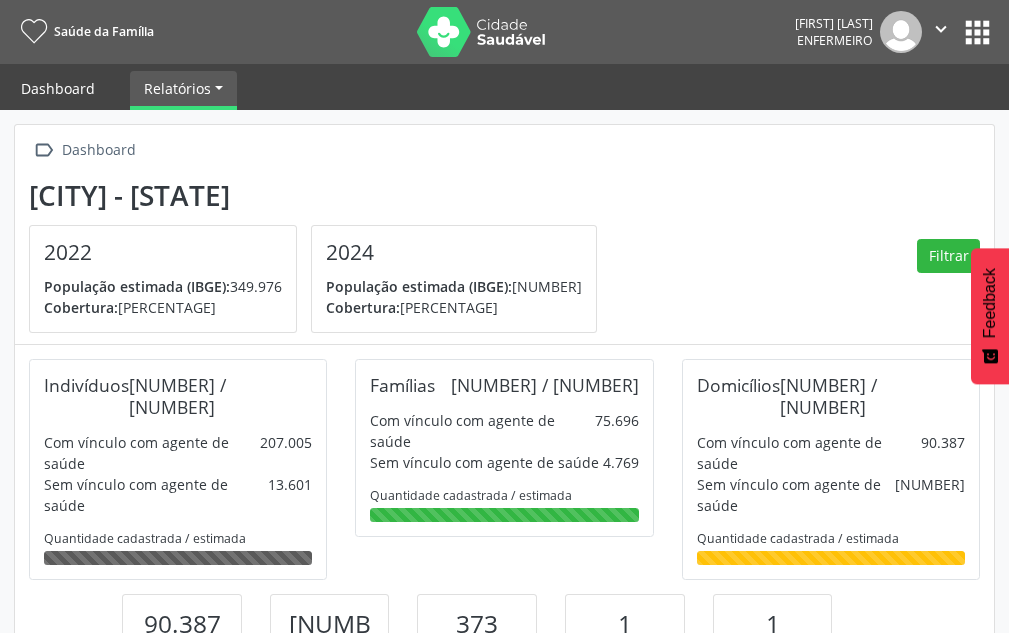 click on "Dashboard" at bounding box center [58, 88] 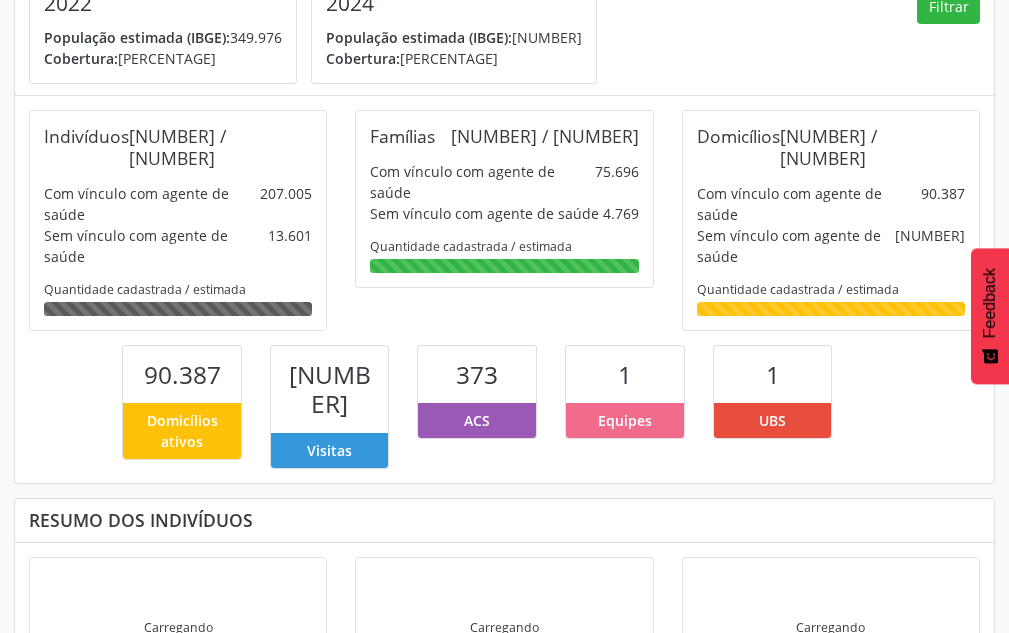 scroll, scrollTop: 253, scrollLeft: 0, axis: vertical 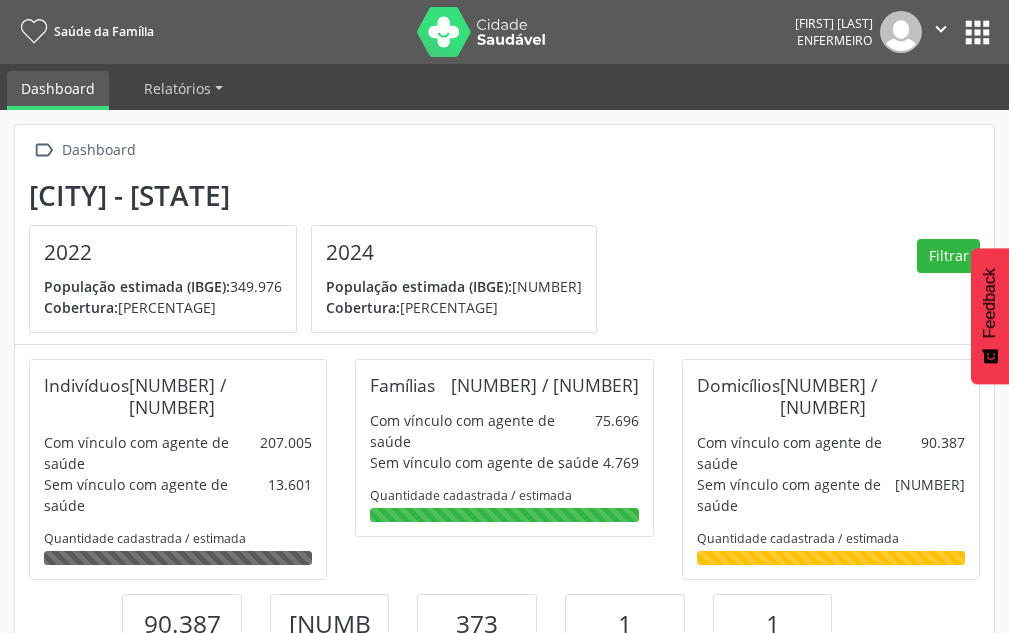 click on "[CITY] - [STATE]" at bounding box center [320, 195] 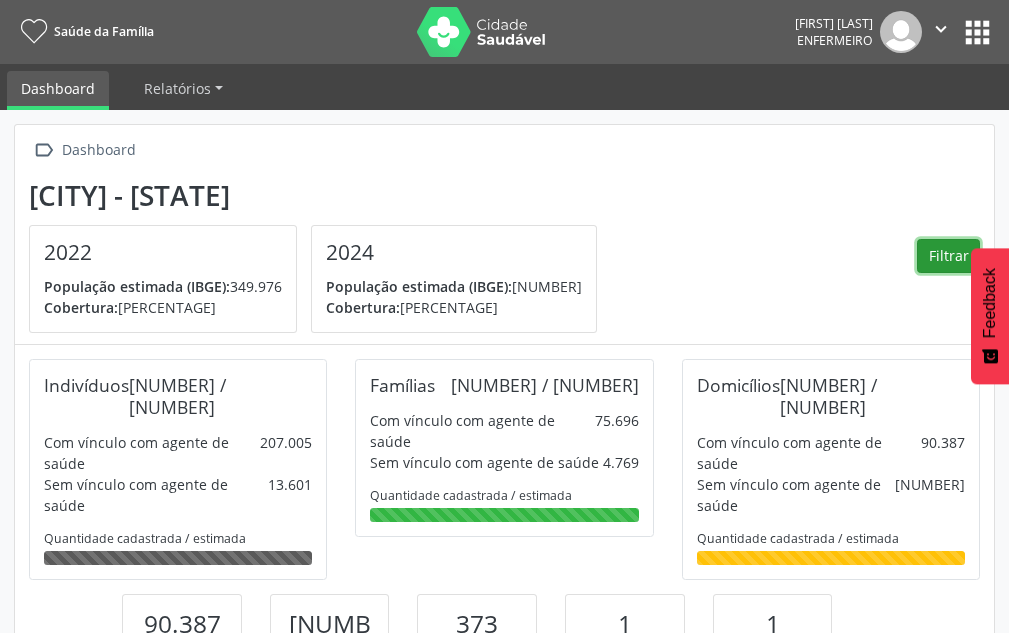 click on "Filtrar" at bounding box center (948, 256) 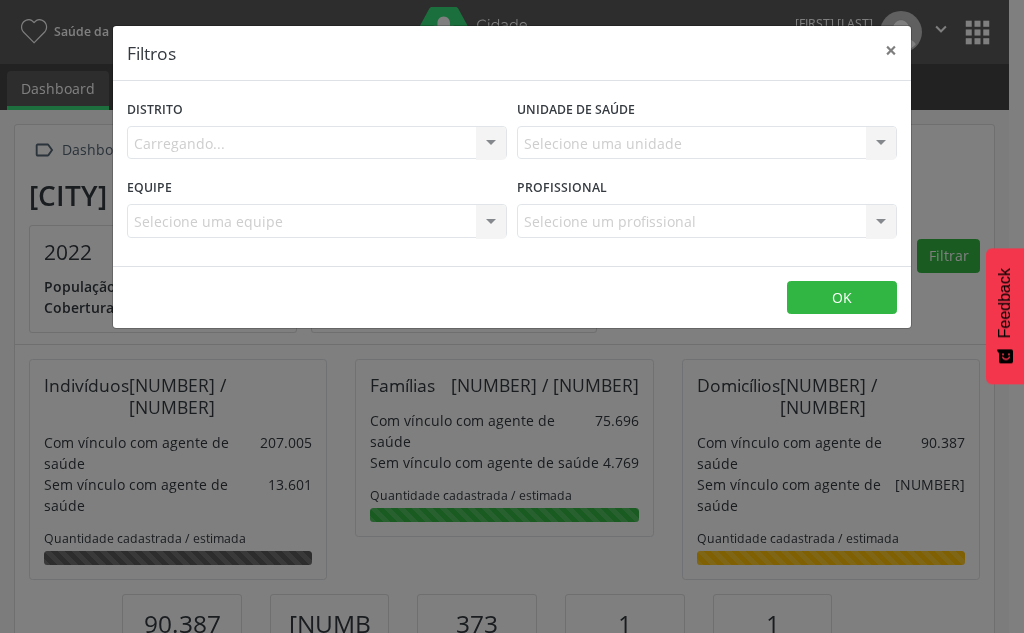 click on "Carregando...
Nenhum resultado encontrado para: "   "
Não há nenhuma opção para ser exibida." at bounding box center (317, 143) 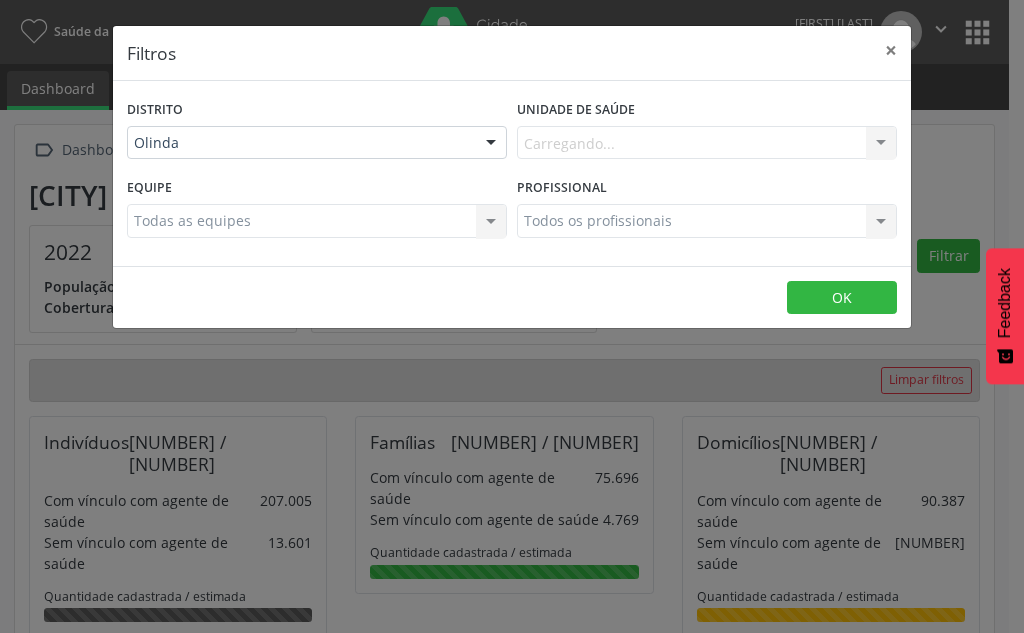 click on "Carregando...
Nenhum resultado encontrado para: "   "
Não há nenhuma opção para ser exibida." at bounding box center (707, 143) 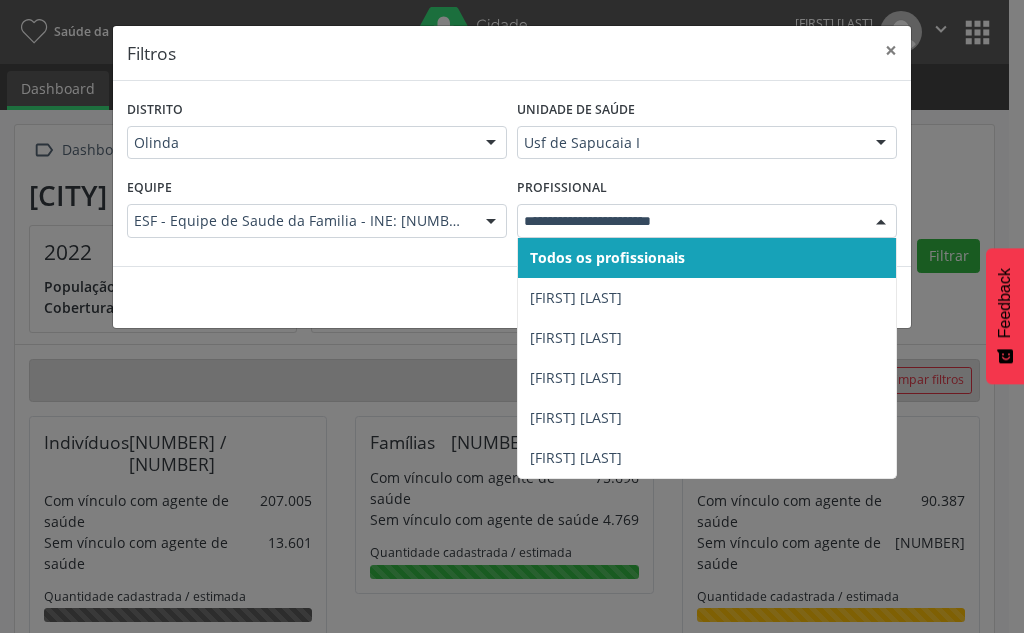 click on "Todos os profissionais" at bounding box center (607, 257) 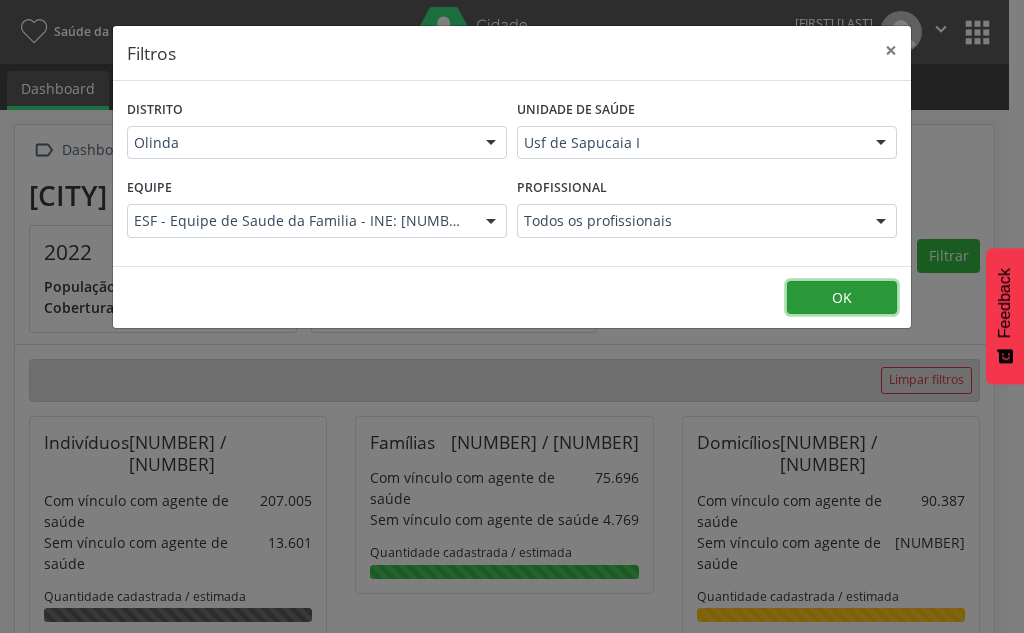 click on "OK" at bounding box center [842, 298] 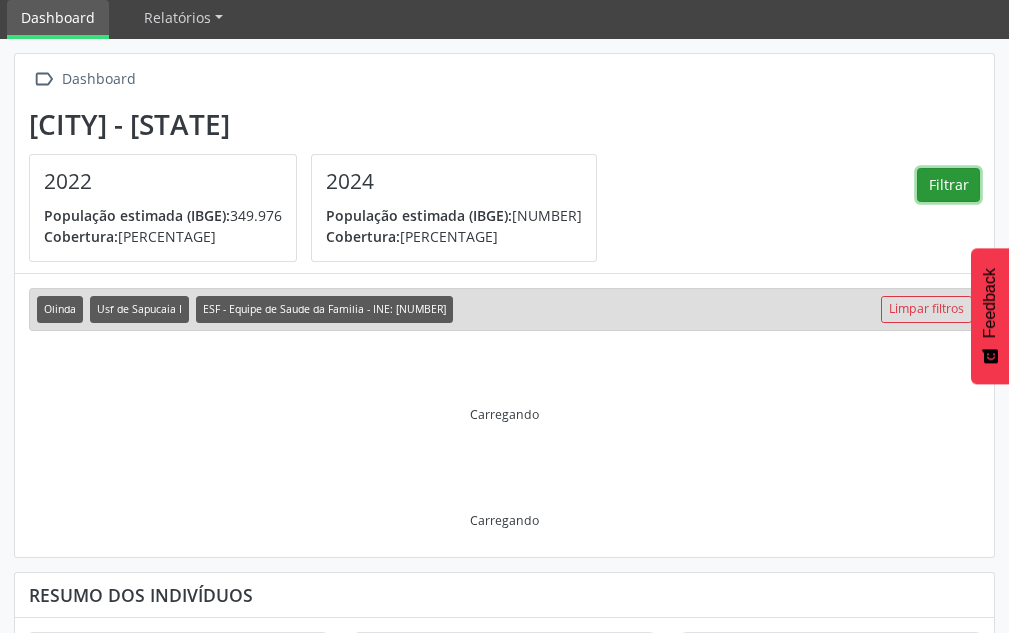 scroll, scrollTop: 100, scrollLeft: 0, axis: vertical 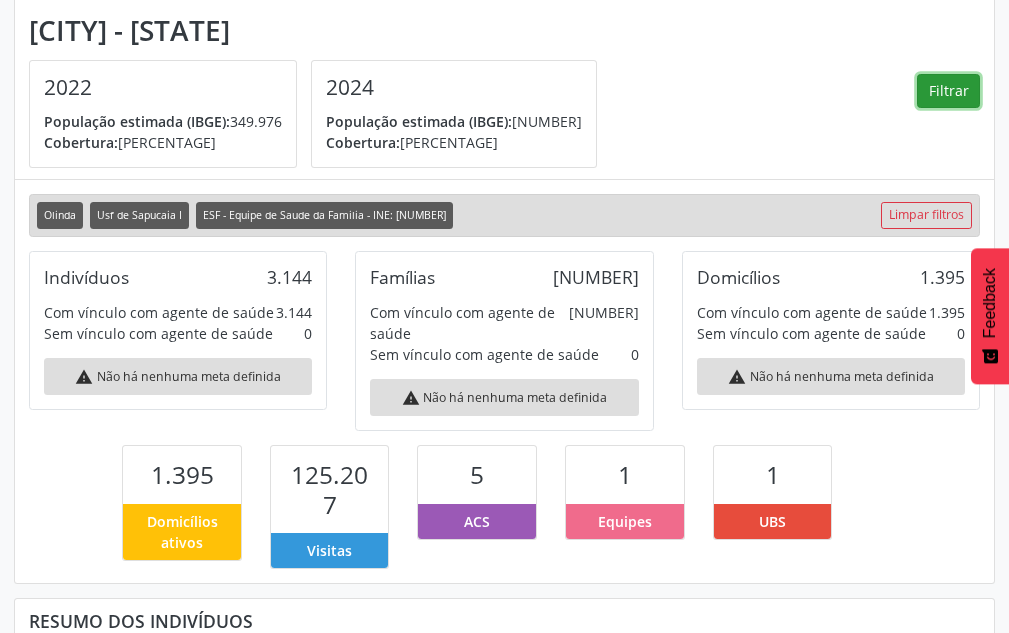 click on "Filtrar" at bounding box center [948, 91] 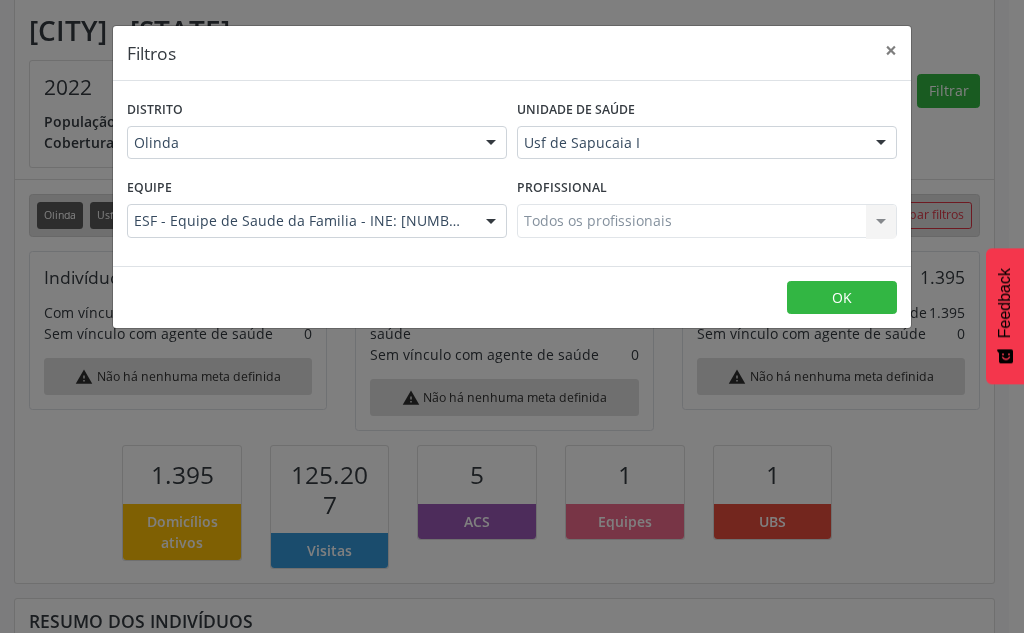 click on "Todos os profissionais         Todos os profissionais
Nenhum resultado encontrado para: "   "
Não há nenhuma opção para ser exibida." at bounding box center [707, 221] 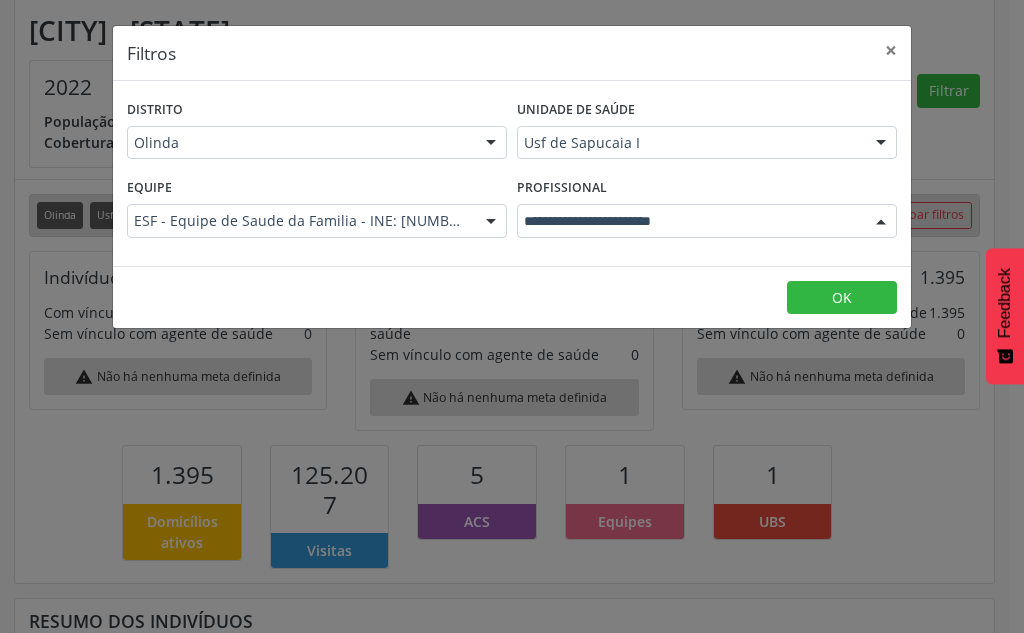 click at bounding box center [707, 221] 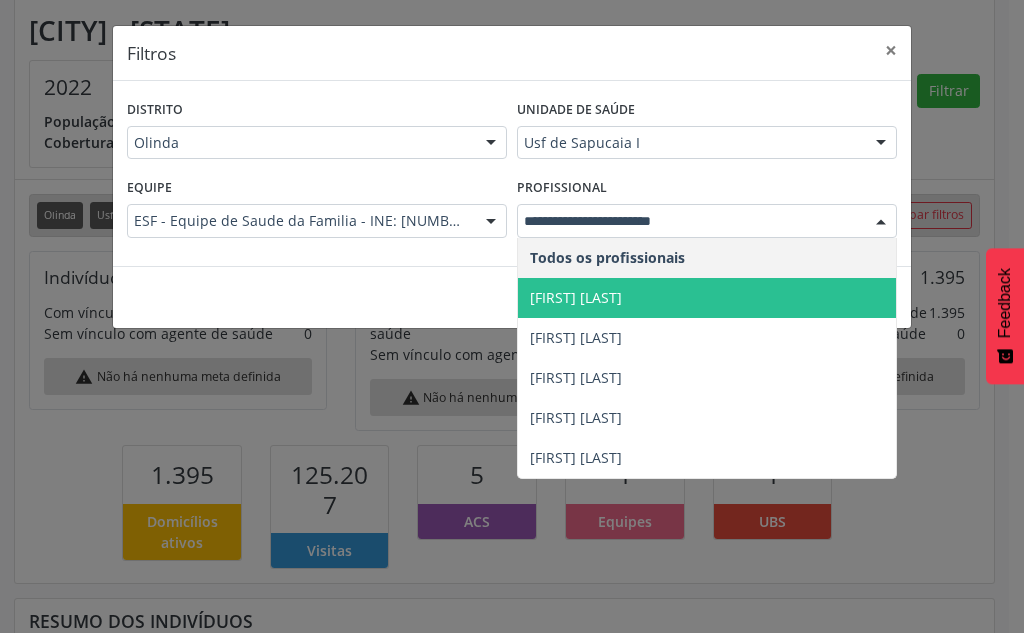 click on "[FIRST] [LAST]" at bounding box center [707, 298] 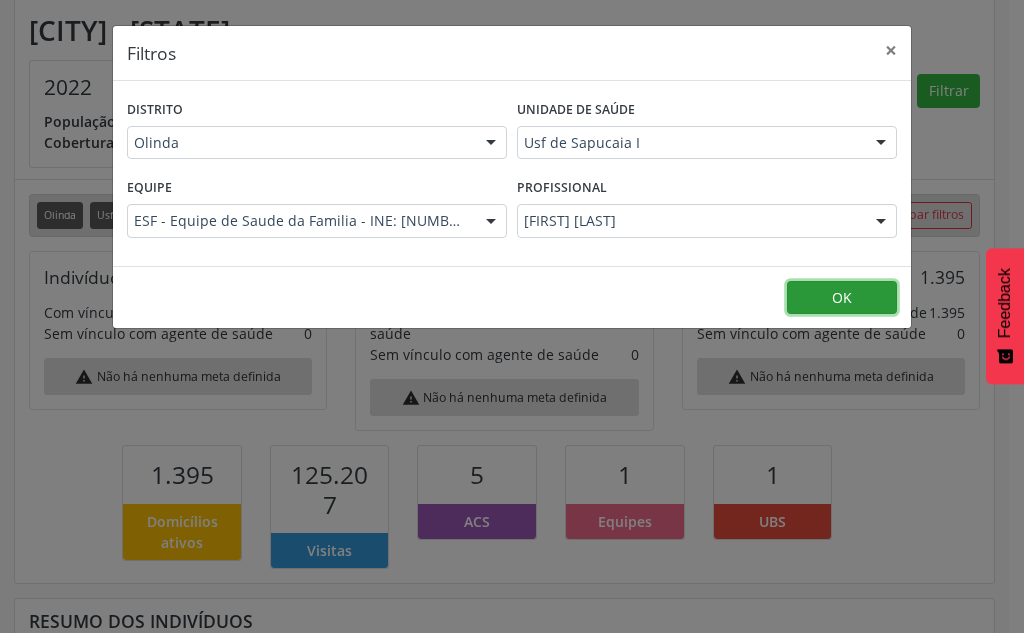 click on "OK" at bounding box center (842, 298) 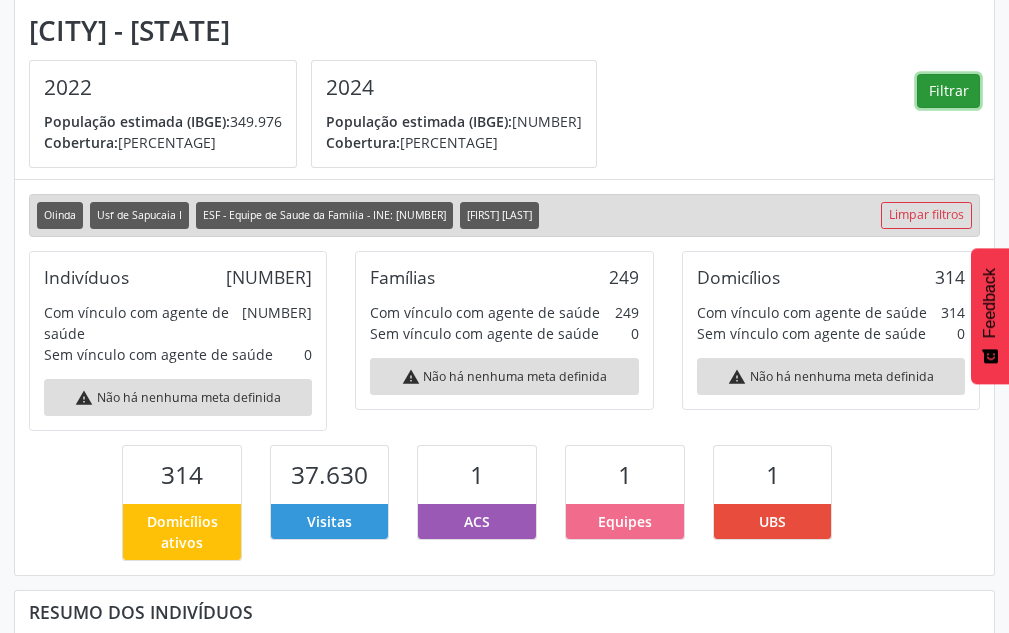scroll, scrollTop: 999633, scrollLeft: 999674, axis: both 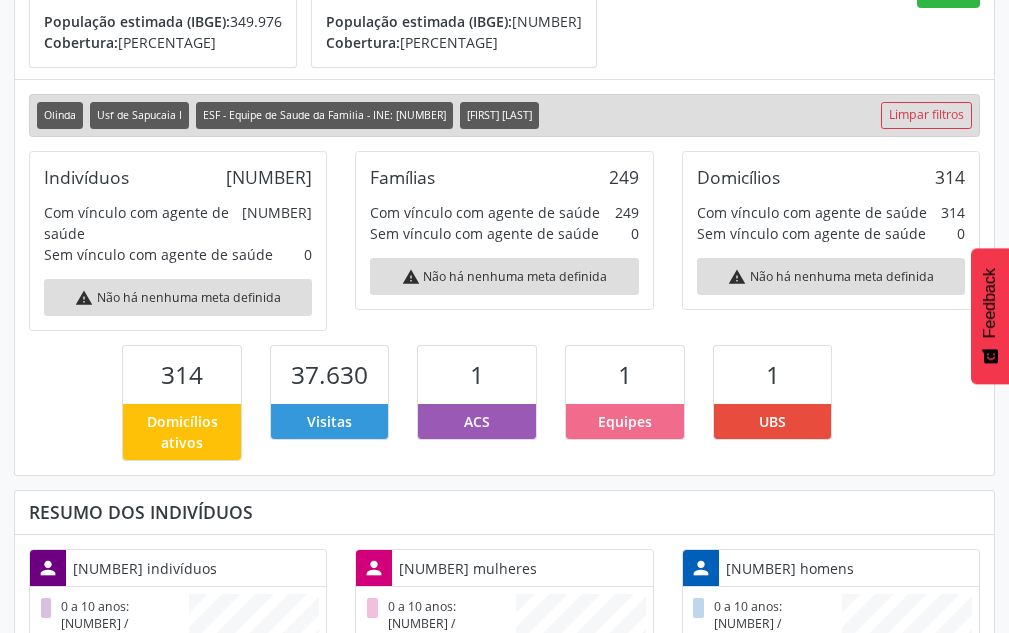 click on "warning
Não há nenhuma meta definida" at bounding box center (178, 297) 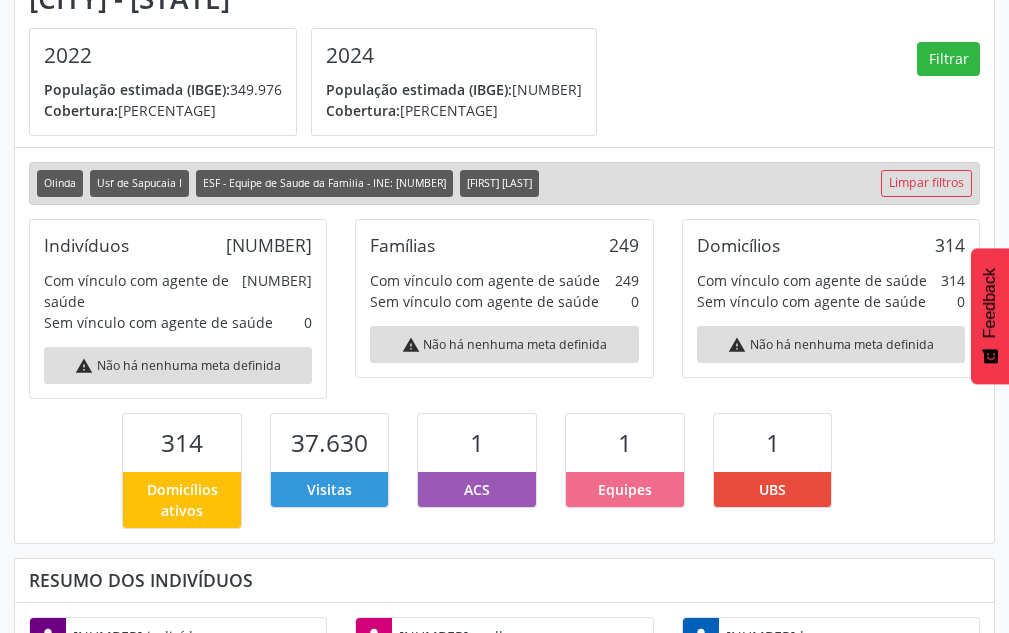 scroll, scrollTop: 156, scrollLeft: 0, axis: vertical 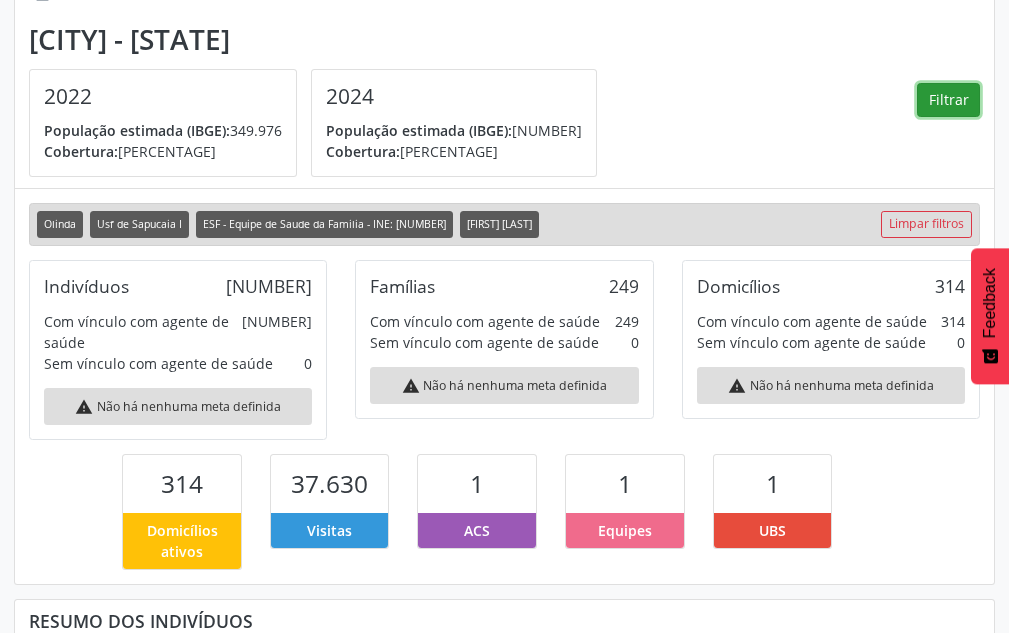 click on "Filtrar" at bounding box center (948, 100) 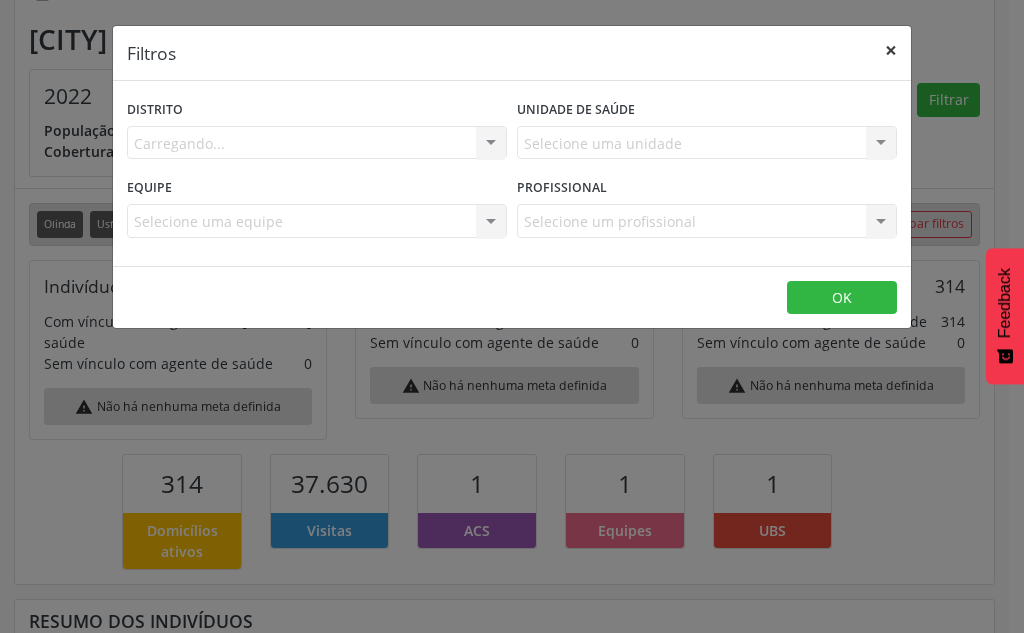 click on "×" at bounding box center (891, 50) 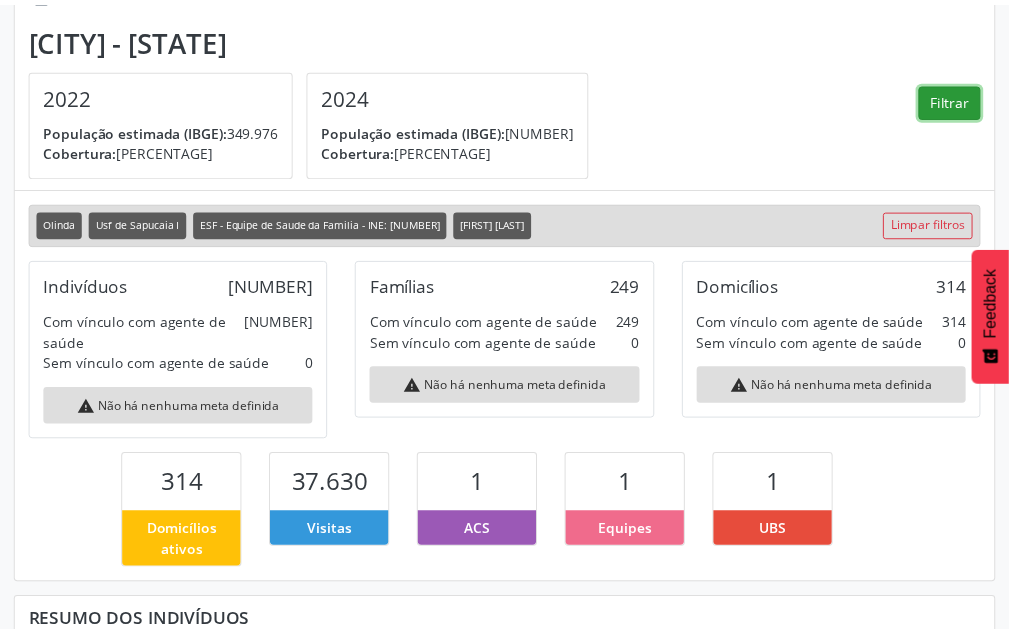 scroll, scrollTop: 999633, scrollLeft: 999674, axis: both 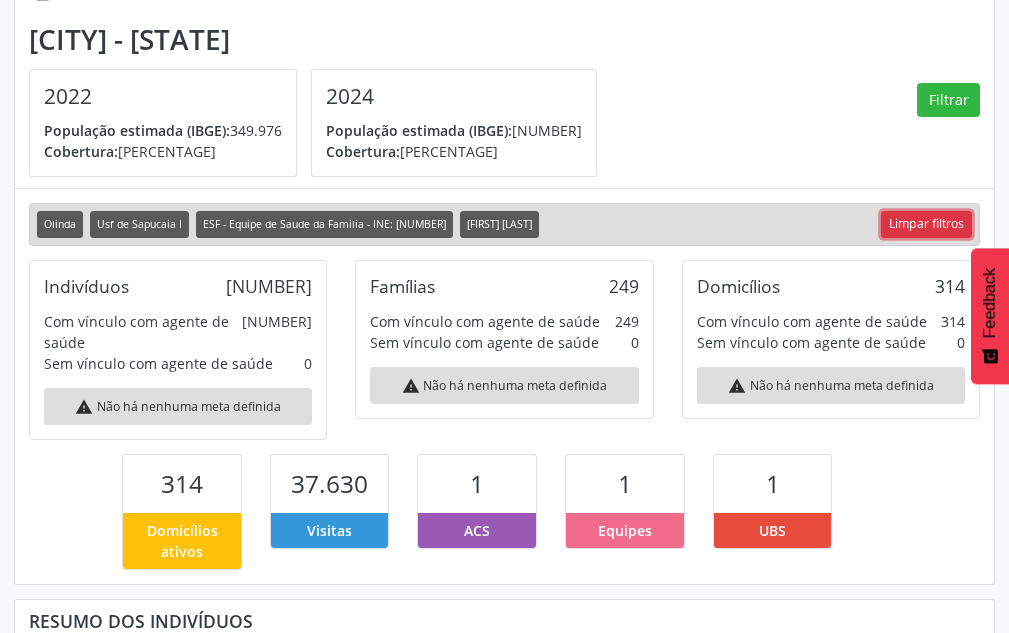 click on "Limpar filtros" at bounding box center (926, 224) 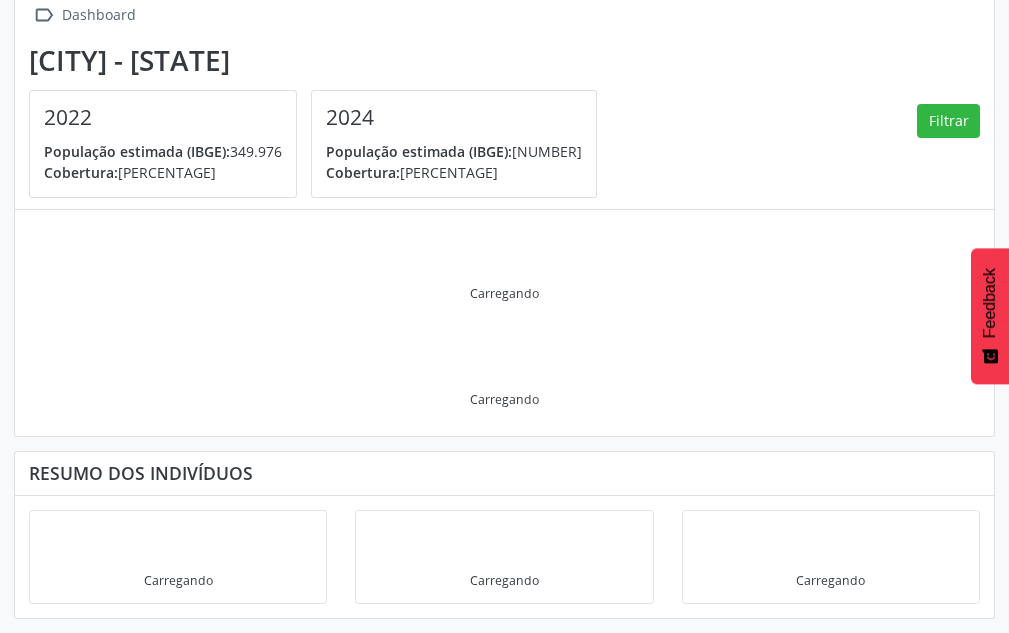 scroll, scrollTop: 135, scrollLeft: 0, axis: vertical 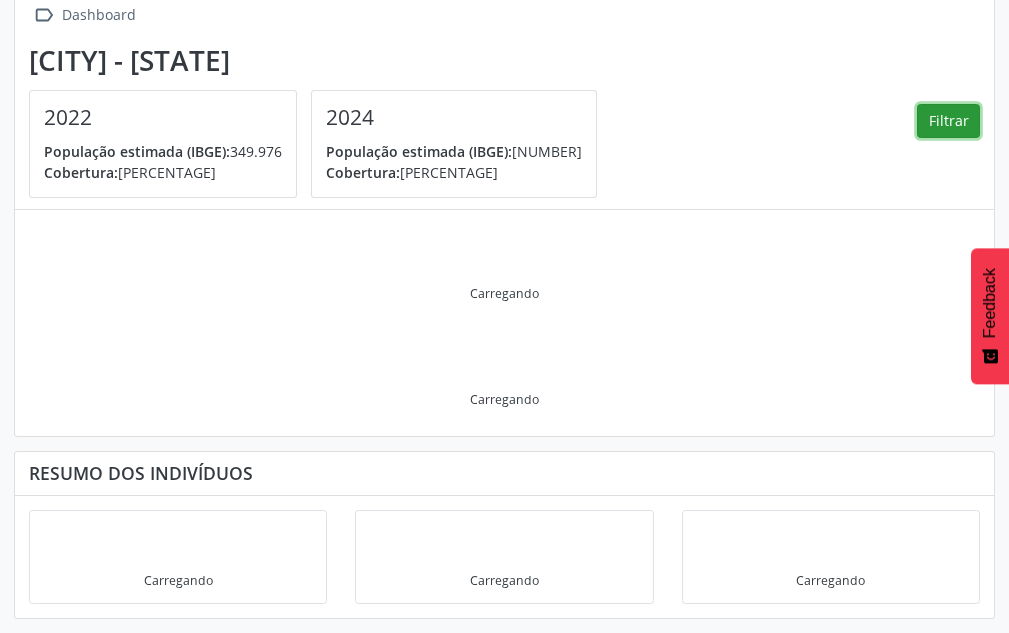 click on "Filtrar" at bounding box center (948, 121) 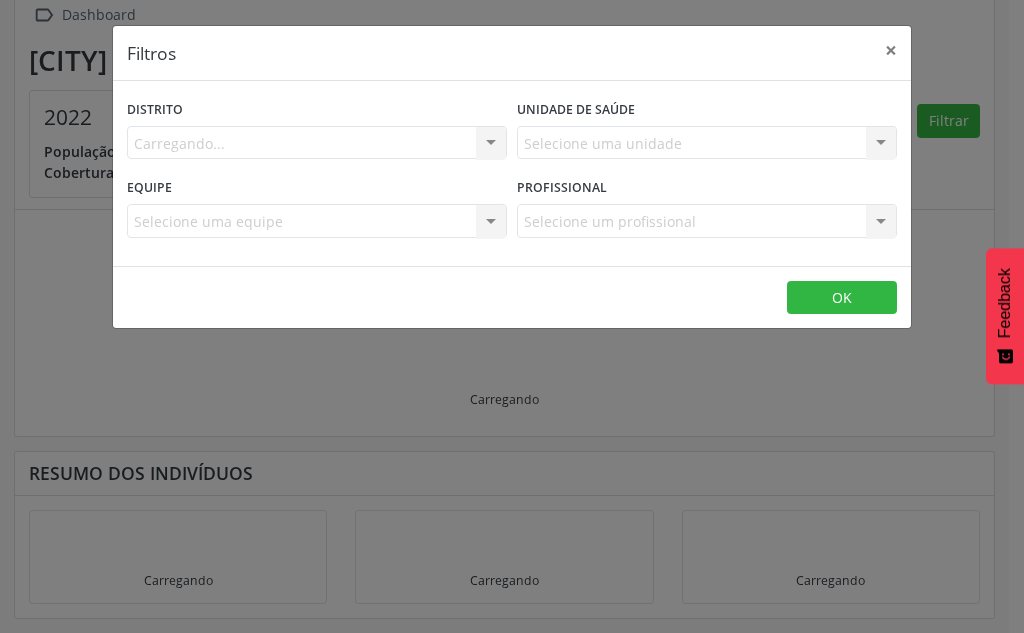 click on "Selecione um profissional
Nenhum resultado encontrado para: "   "
Não há nenhuma opção para ser exibida." at bounding box center [707, 221] 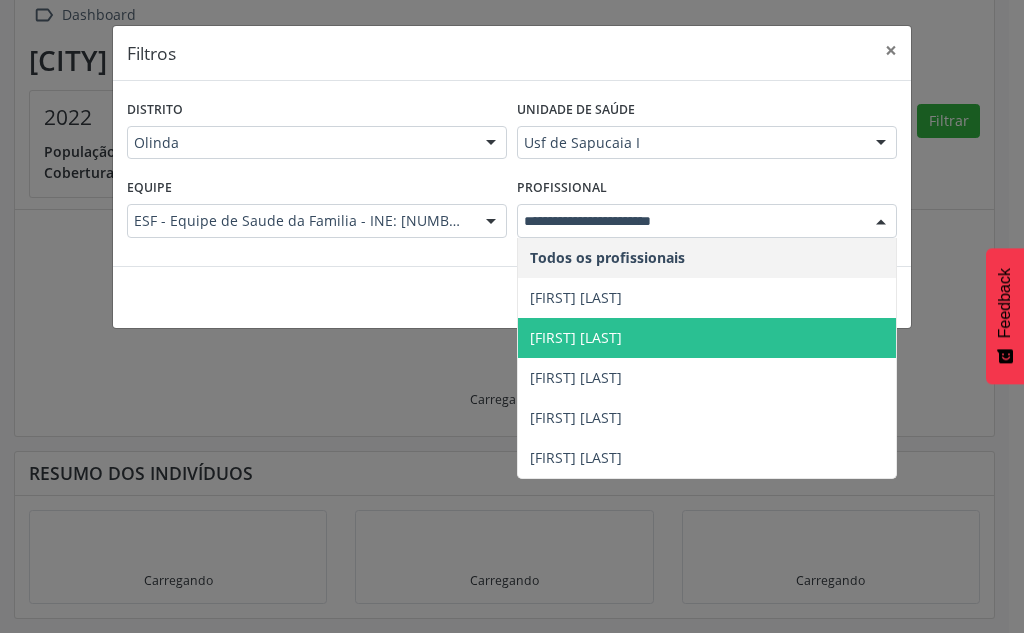 click on "[FIRST] [LAST]" at bounding box center [707, 338] 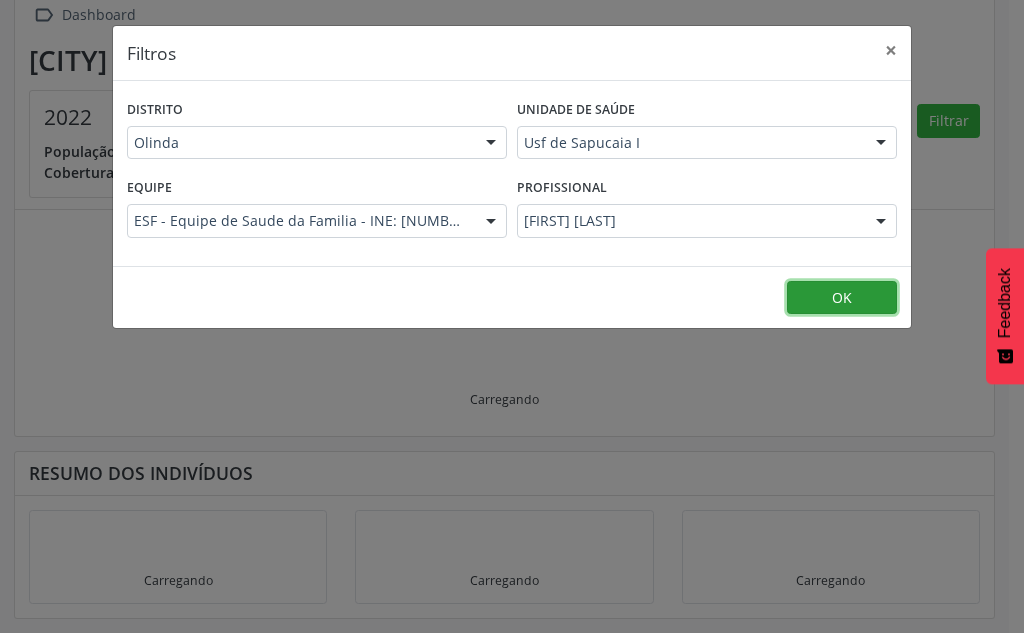 click on "OK" at bounding box center (842, 298) 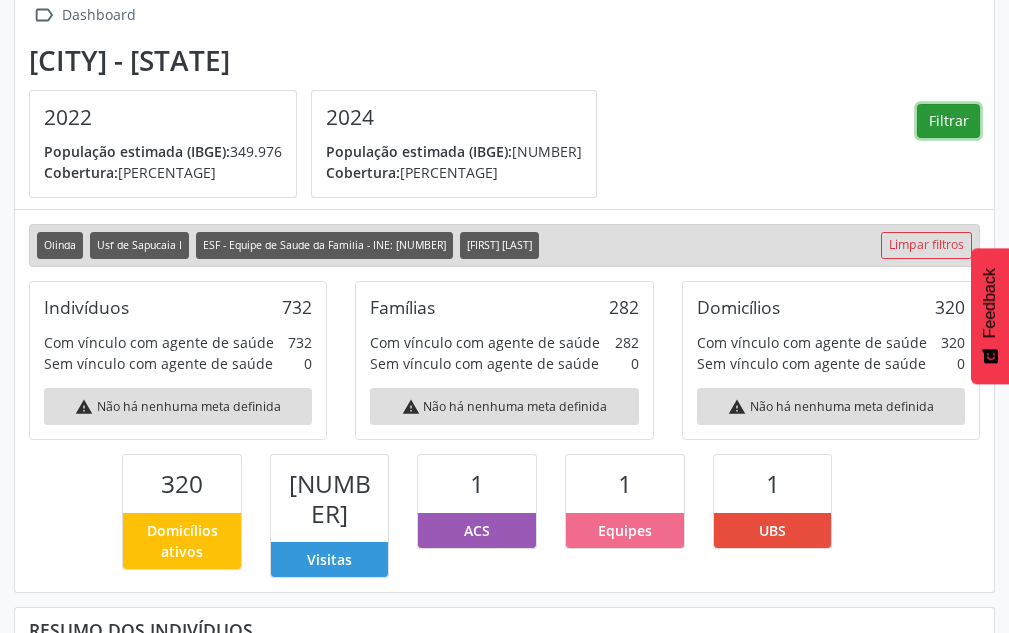scroll, scrollTop: 999633, scrollLeft: 999674, axis: both 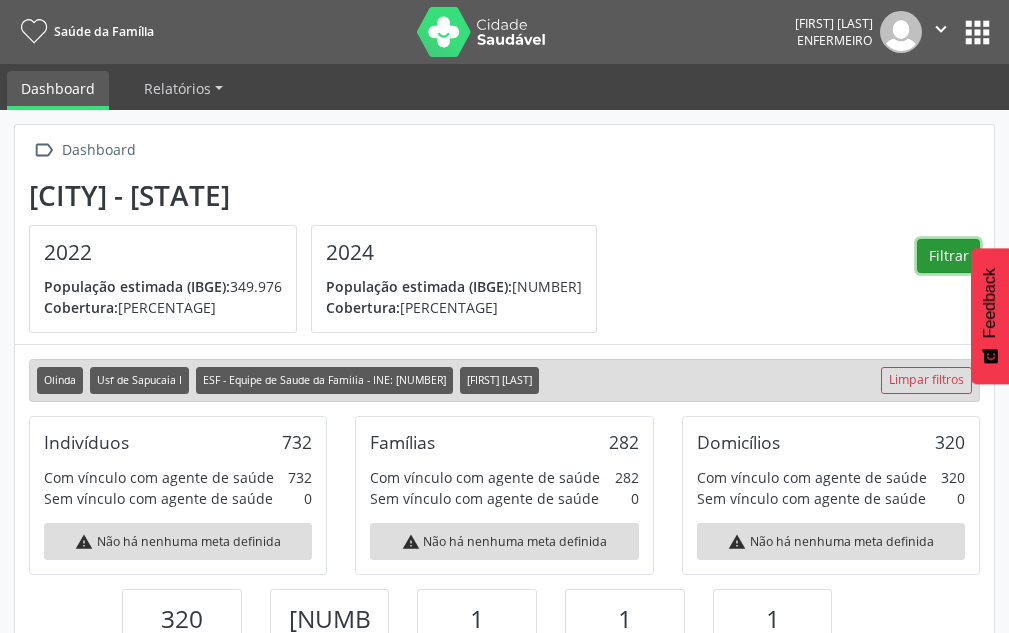 click on "Filtrar" at bounding box center (948, 256) 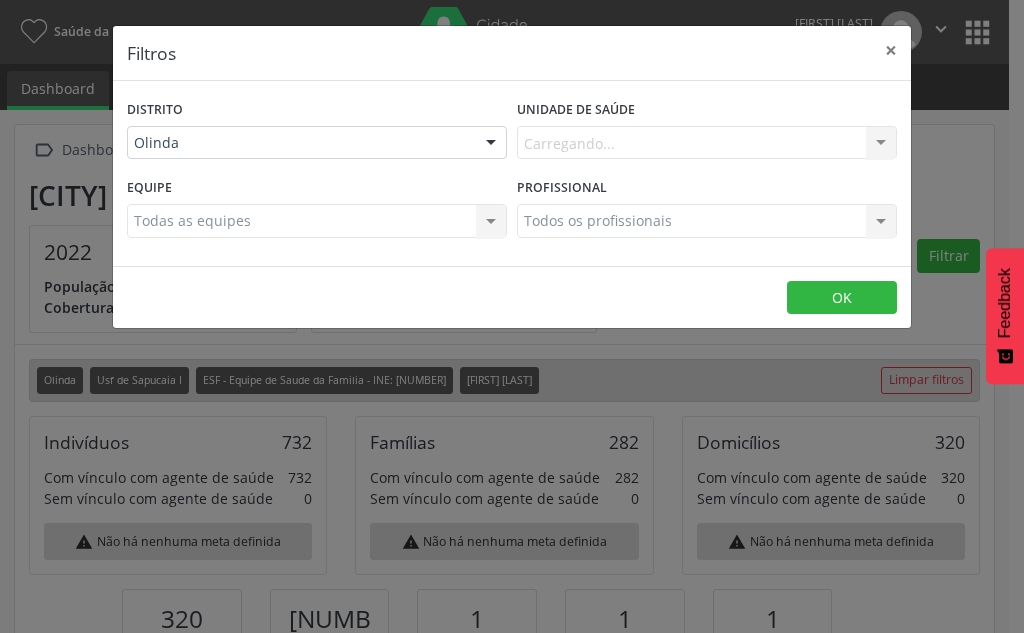 click on "Todos os profissionais         Todos os profissionais
Nenhum resultado encontrado para: "   "
Não há nenhuma opção para ser exibida." at bounding box center [707, 221] 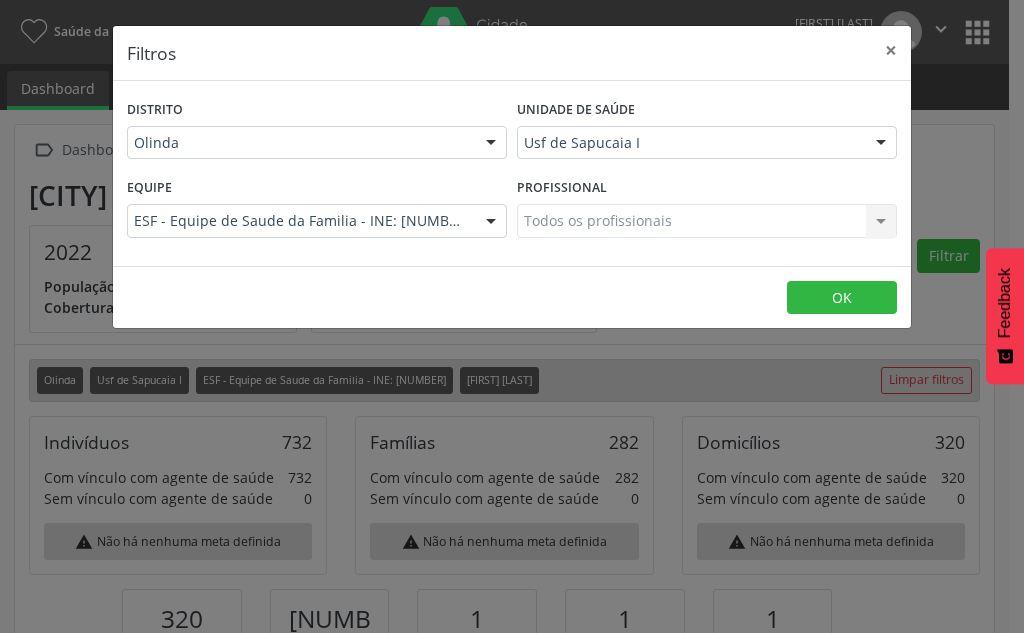 click on "Todos os profissionais         Todos os profissionais
Nenhum resultado encontrado para: "   "
Não há nenhuma opção para ser exibida." at bounding box center (707, 221) 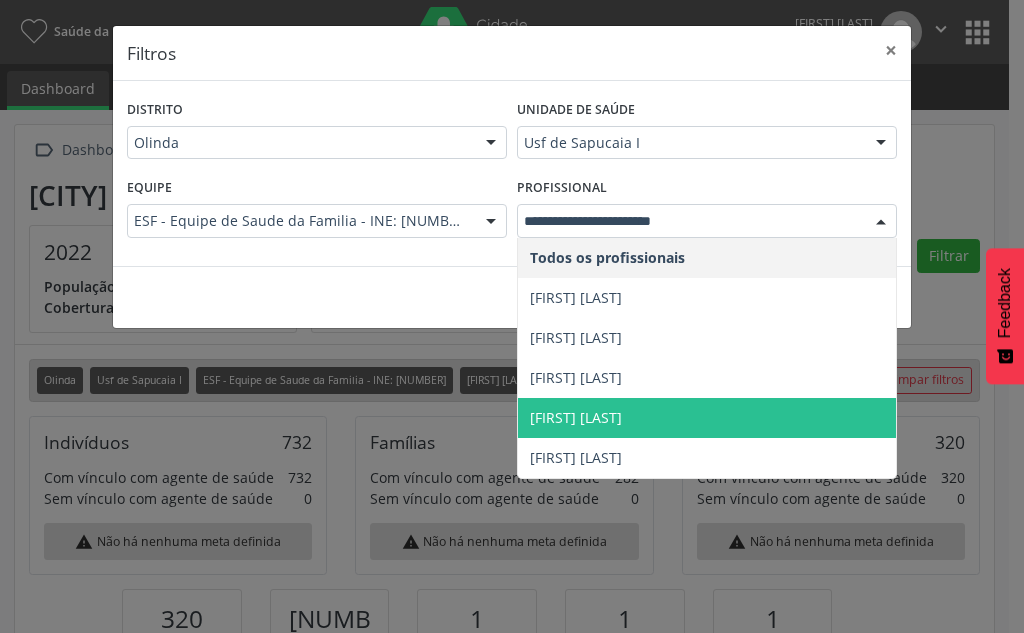 click on "[FIRST] [LAST]" at bounding box center (576, 417) 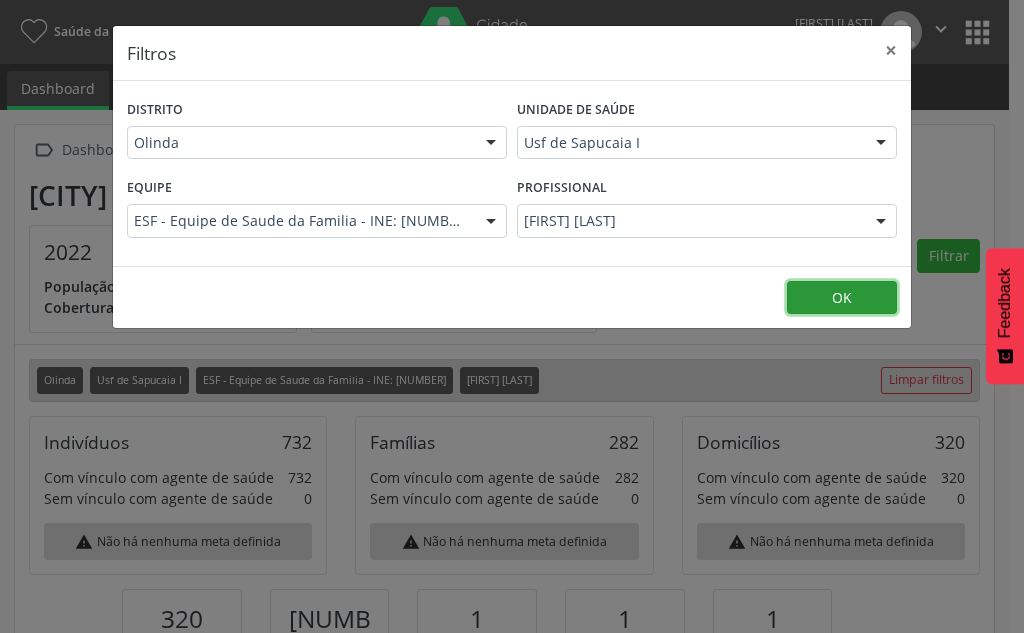click on "OK" at bounding box center (842, 298) 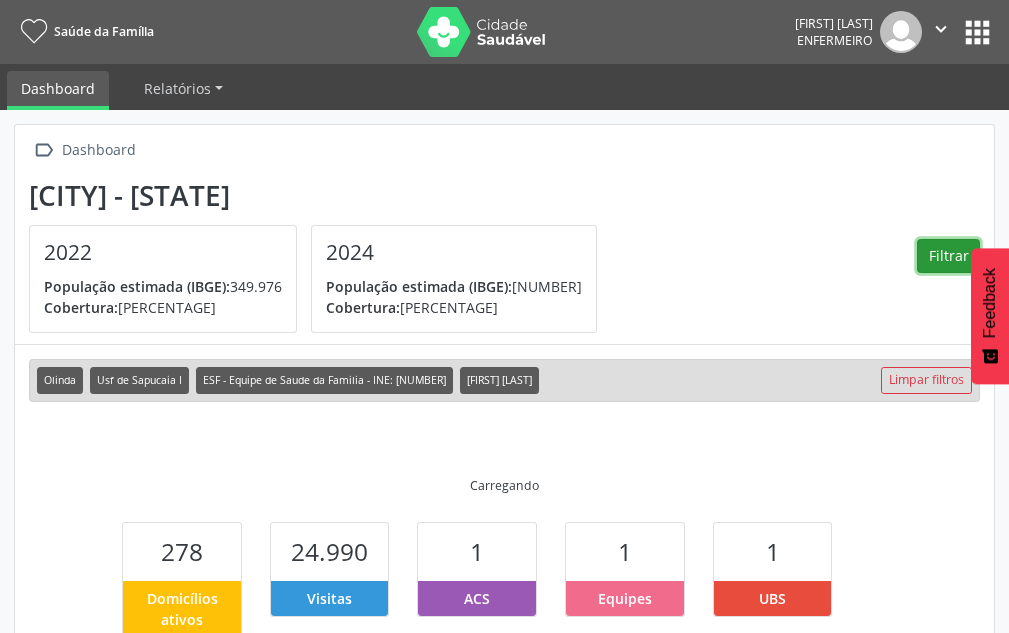 scroll, scrollTop: 999633, scrollLeft: 999674, axis: both 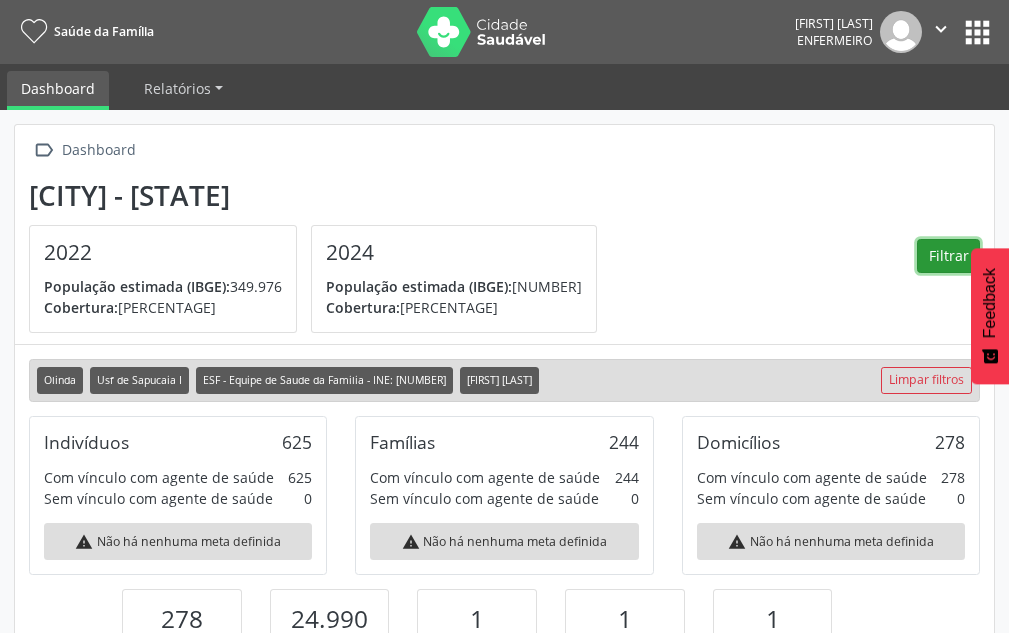 click on "Filtrar" at bounding box center [948, 256] 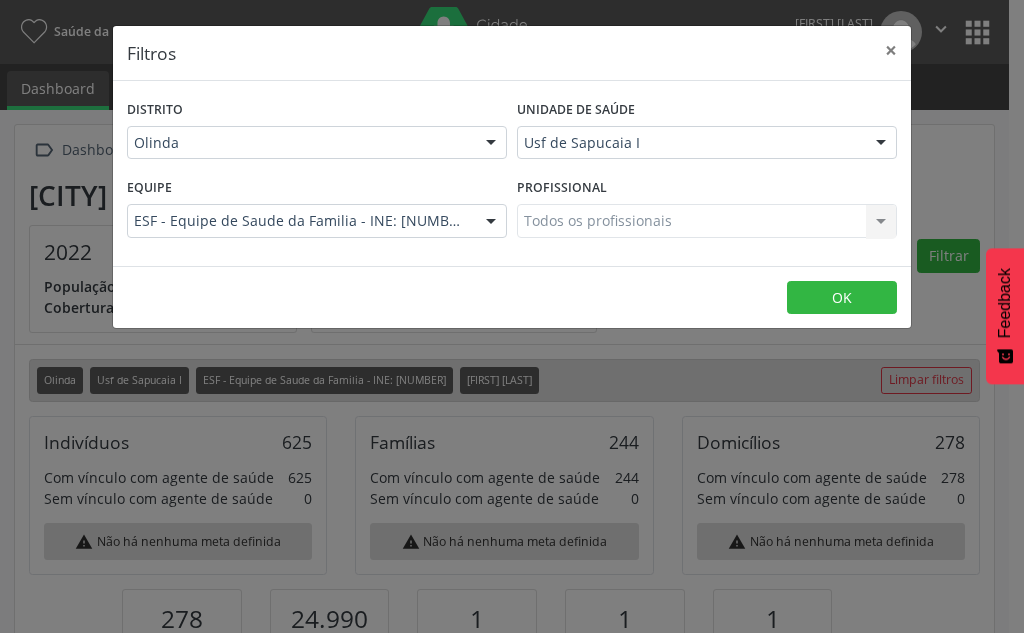 click on "Todos os profissionais         Todos os profissionais
Nenhum resultado encontrado para: "   "
Não há nenhuma opção para ser exibida." at bounding box center (707, 221) 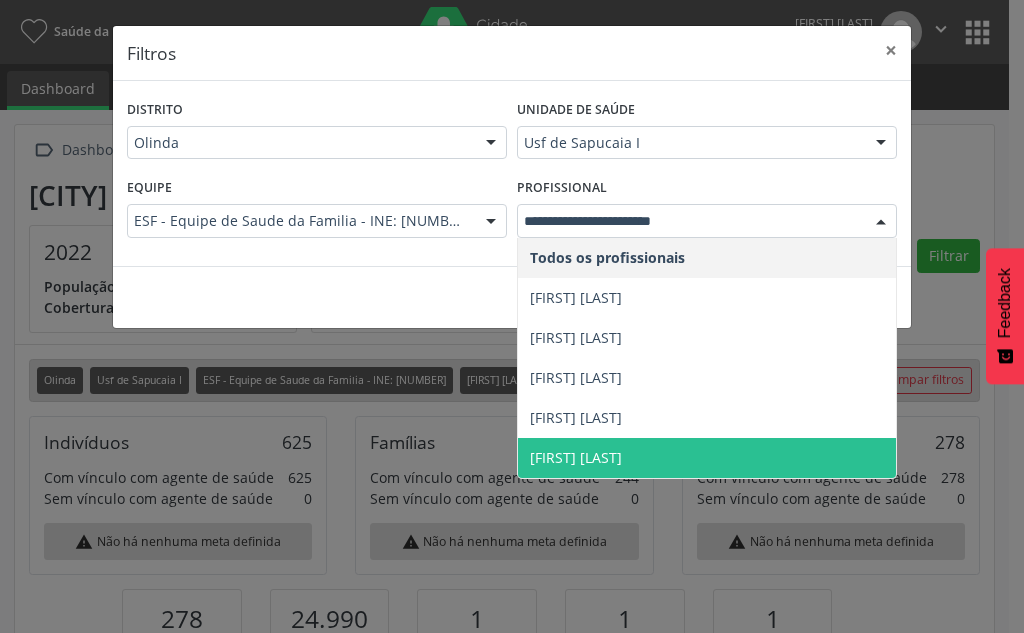 click on "[FIRST] [LAST]" at bounding box center [576, 457] 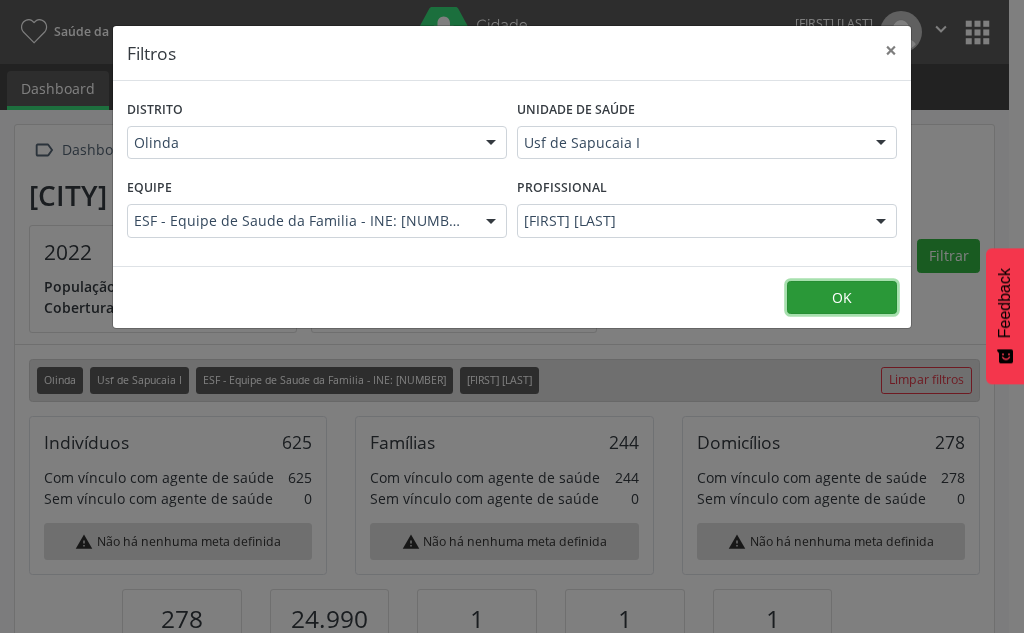 click on "OK" at bounding box center [842, 298] 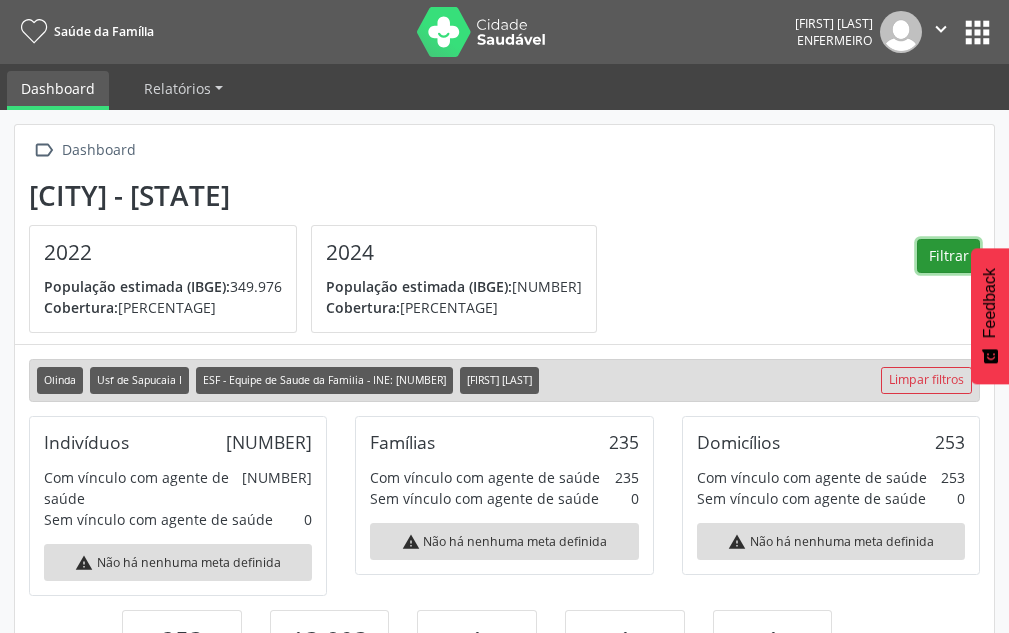 scroll, scrollTop: 283, scrollLeft: 0, axis: vertical 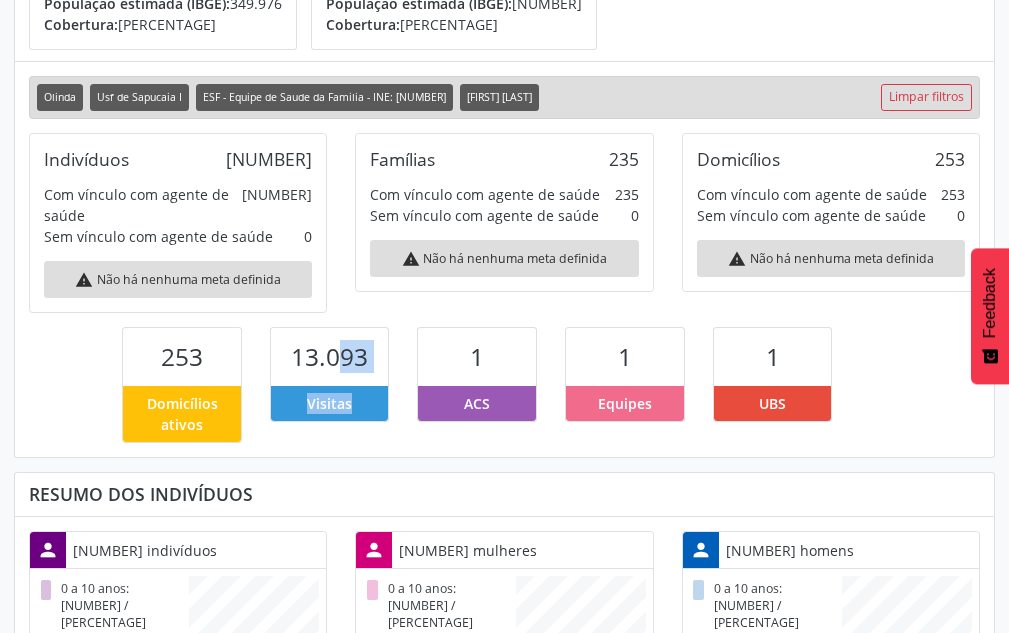 drag, startPoint x: 284, startPoint y: 342, endPoint x: 429, endPoint y: 355, distance: 145.58159 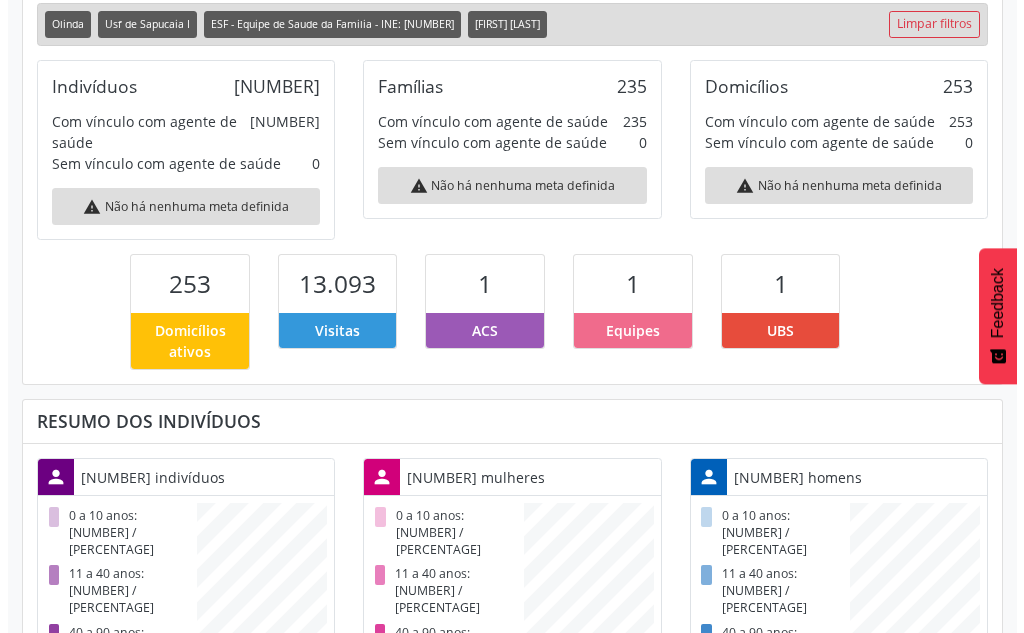 scroll 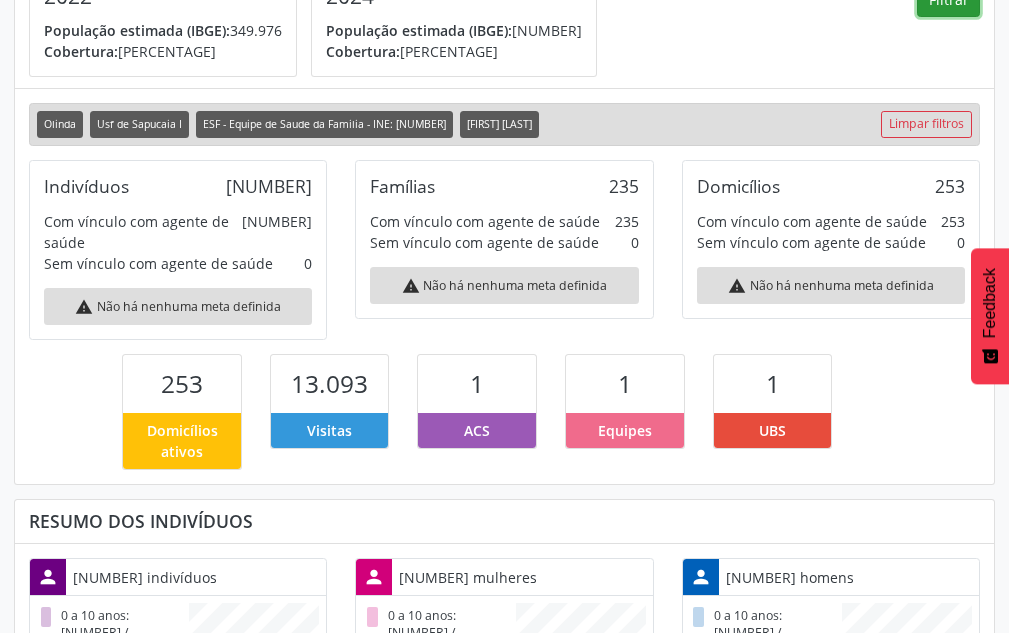 click on "Filtrar" at bounding box center [948, 0] 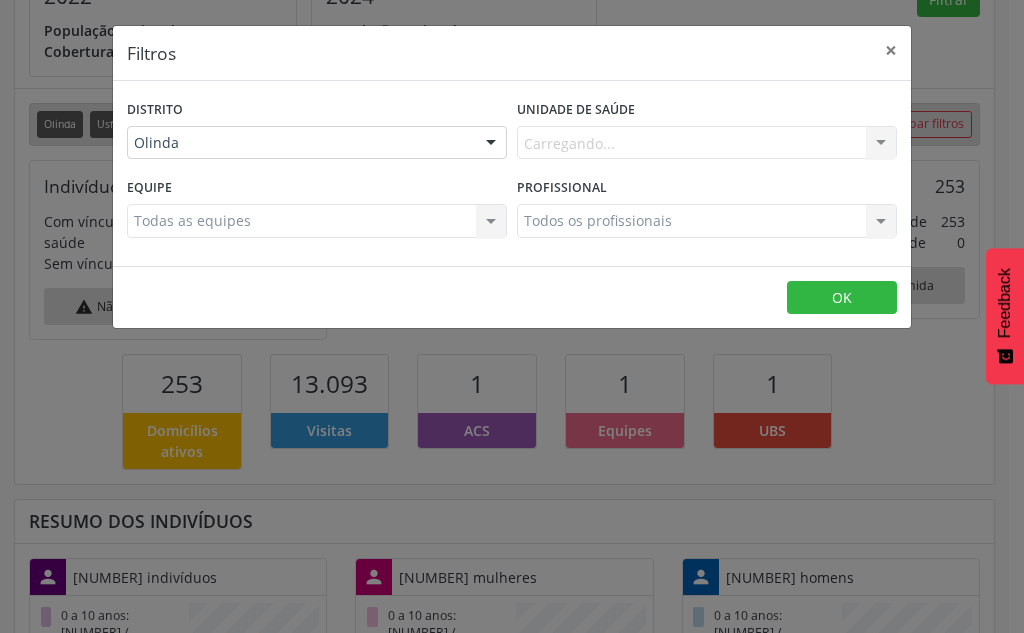 click on "Todos os profissionais         Todos os profissionais
Nenhum resultado encontrado para: "   "
Não há nenhuma opção para ser exibida." at bounding box center [707, 221] 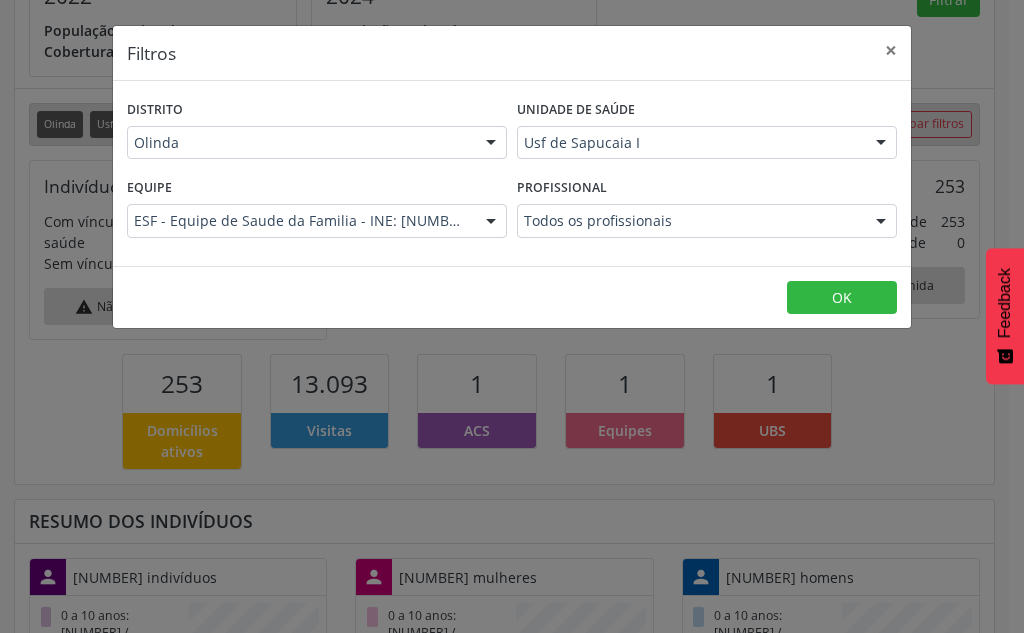 click on "Todos os profissionais         Todos os profissionais   Maria do Carmo Alves da Costa   Oscar Martins Costa   Silvania Justino de Andrade   Valeria Cristina de Oliveira Pinto   Valeria Mauricio da Costa
Nenhum resultado encontrado para: "   "
Não há nenhuma opção para ser exibida." at bounding box center [707, 221] 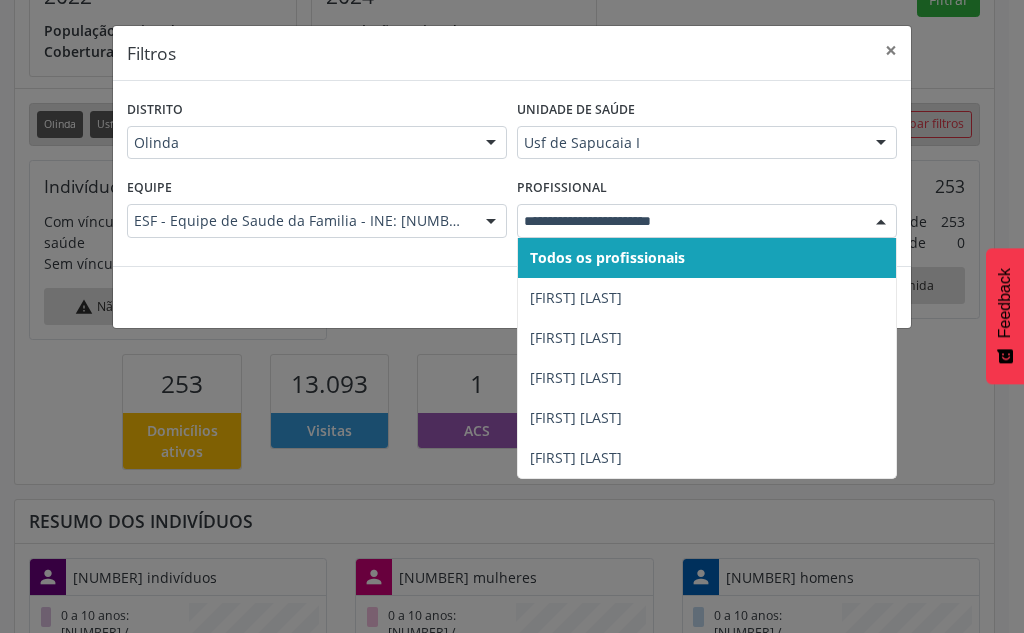 click at bounding box center [881, 222] 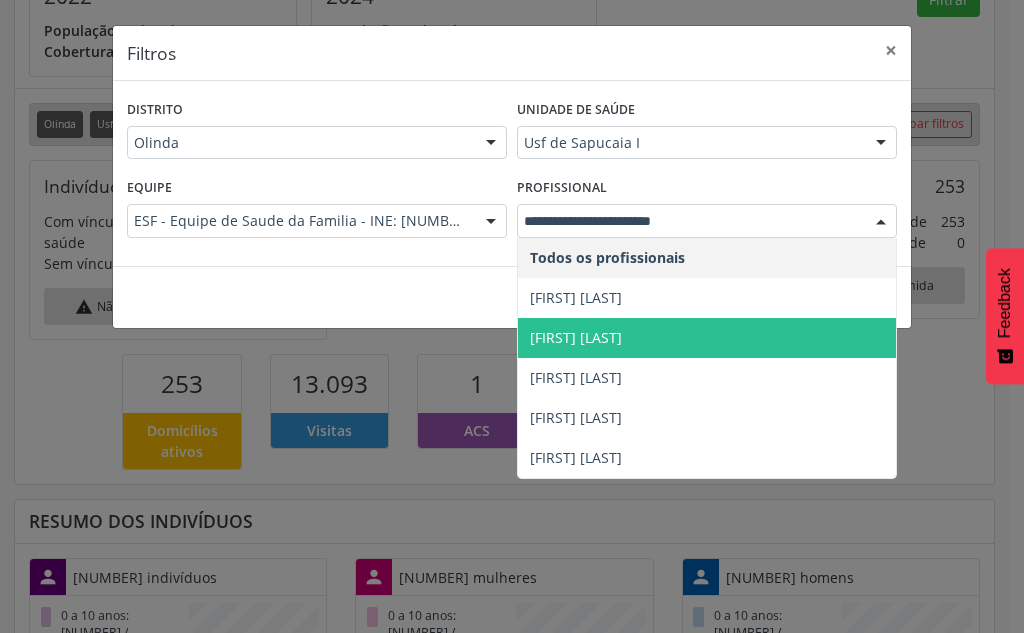 click on "[FIRST] [LAST]" at bounding box center (576, 337) 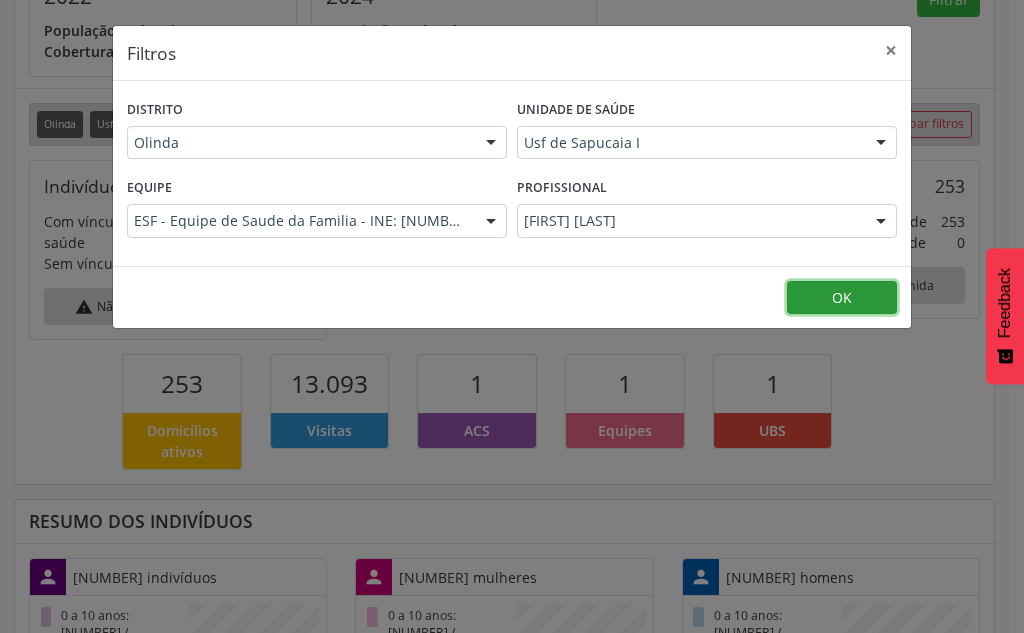click on "OK" at bounding box center [842, 298] 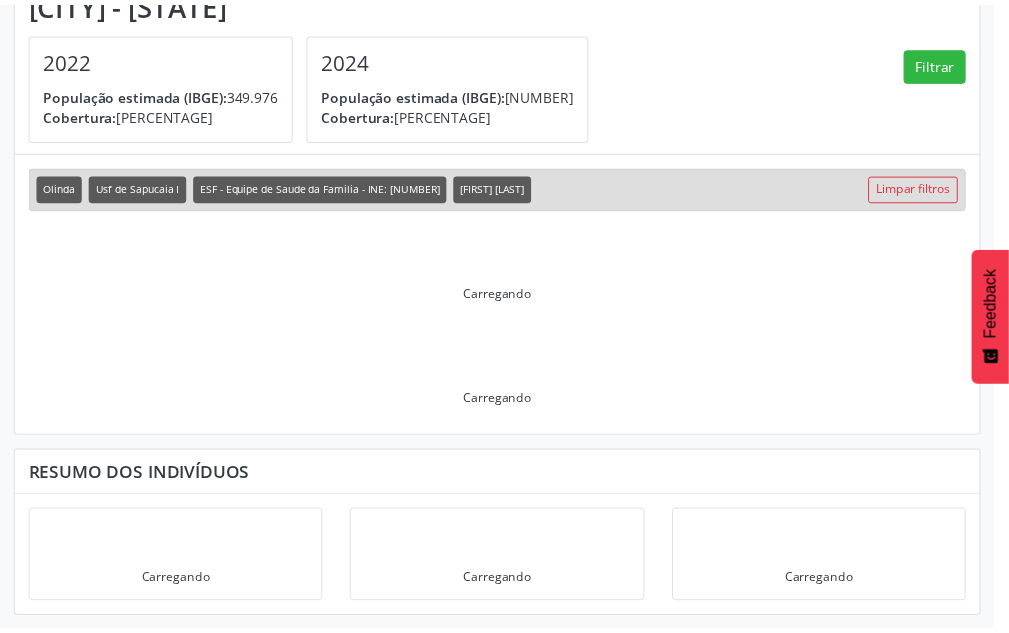 scroll, scrollTop: 193, scrollLeft: 0, axis: vertical 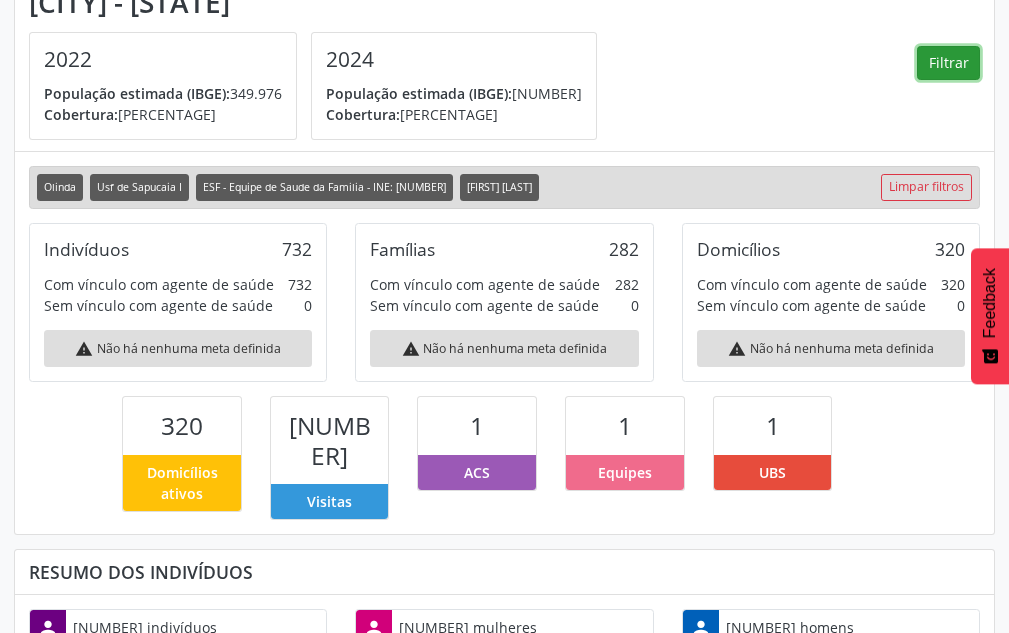 click on "Filtrar" at bounding box center (948, 63) 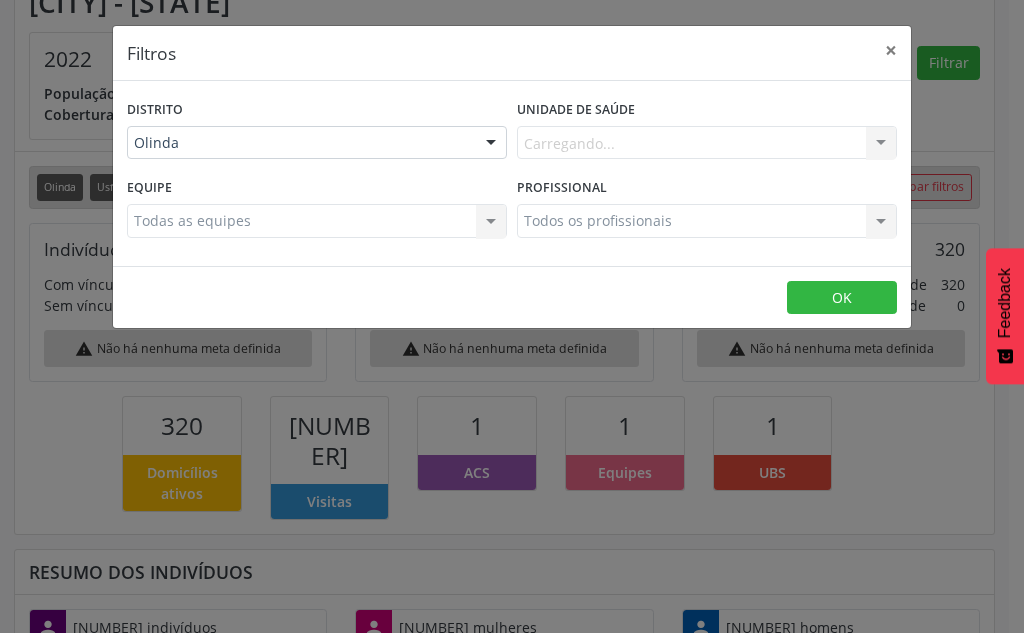 click on "Todos os profissionais         Todos os profissionais
Nenhum resultado encontrado para: "   "
Não há nenhuma opção para ser exibida." at bounding box center (707, 221) 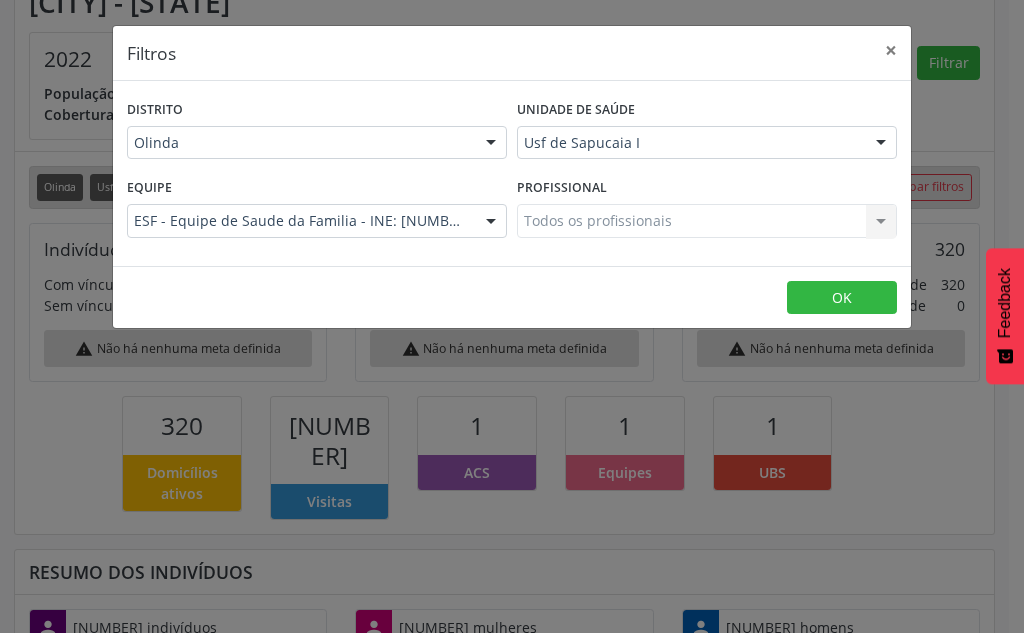 click on "Todos os profissionais         Todos os profissionais
Nenhum resultado encontrado para: "   "
Não há nenhuma opção para ser exibida." at bounding box center [707, 221] 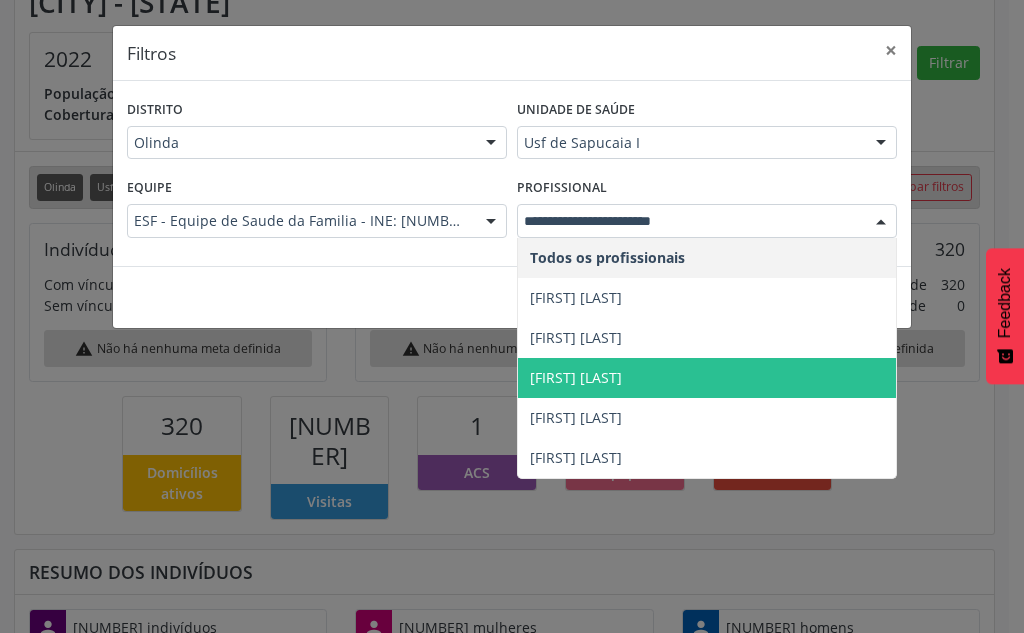 click on "[FIRST] [LAST]" at bounding box center (576, 377) 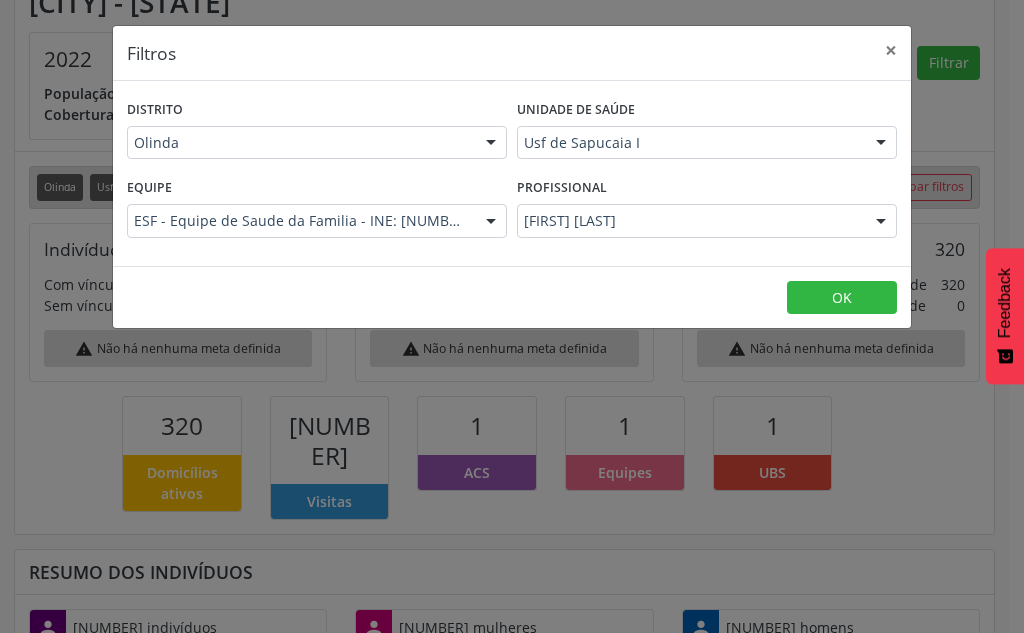 click on "OK" at bounding box center (512, 297) 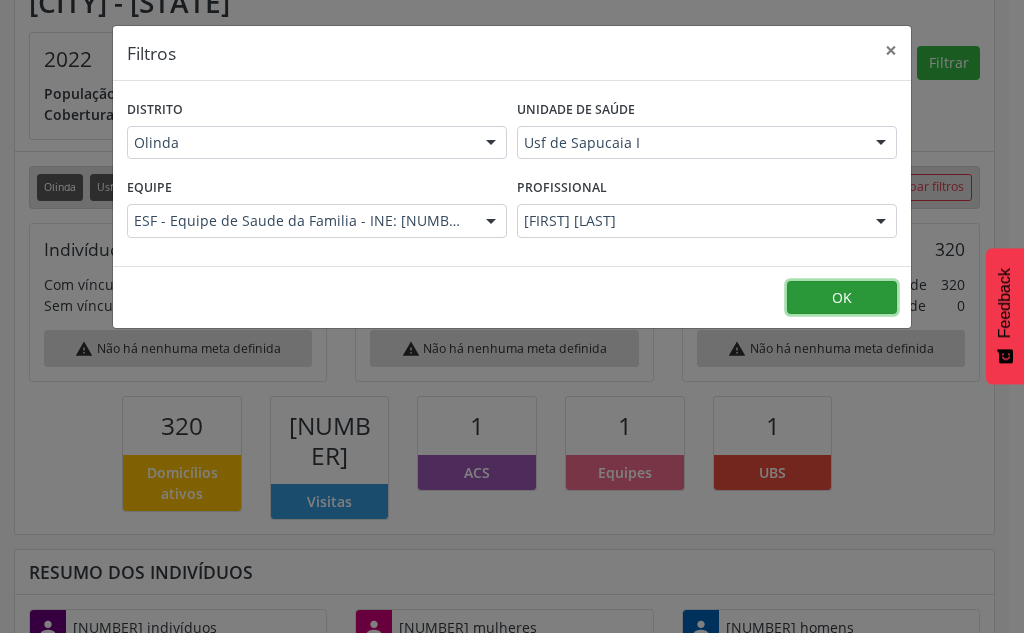 click on "OK" at bounding box center (842, 298) 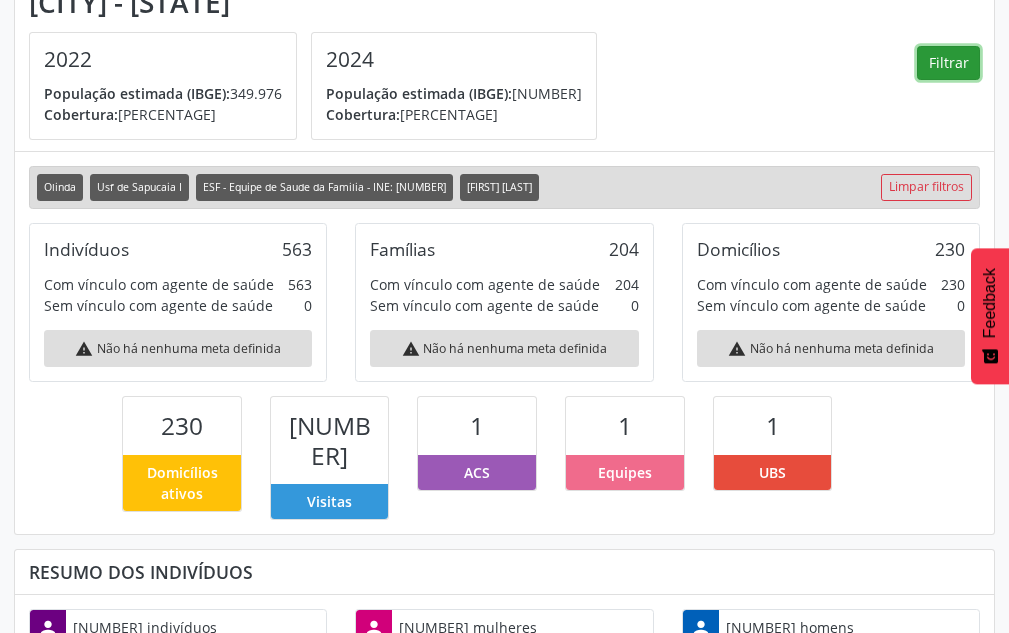 scroll, scrollTop: 999633, scrollLeft: 999674, axis: both 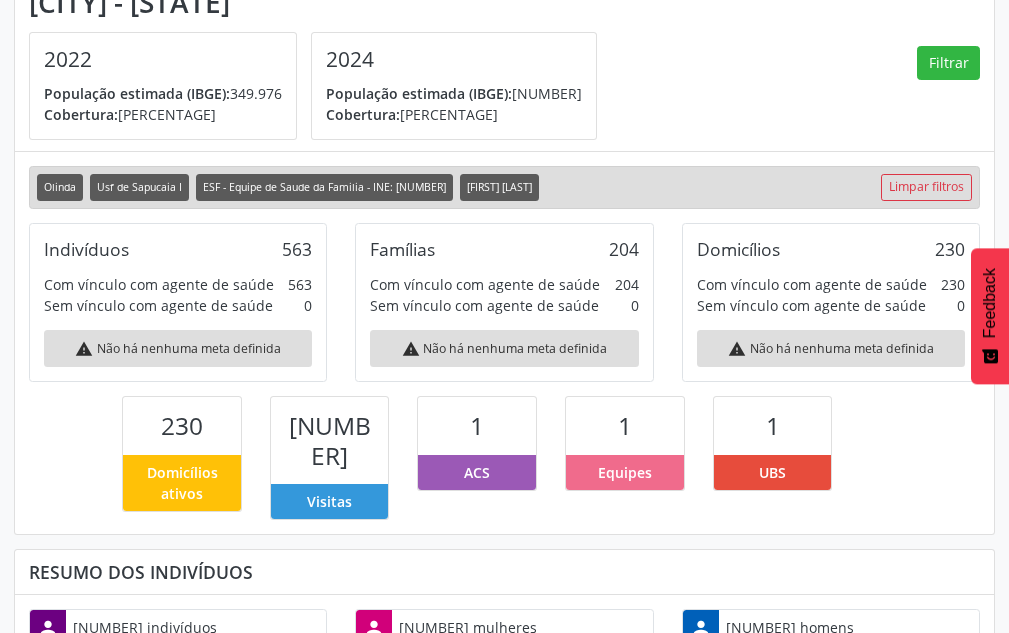 drag, startPoint x: 284, startPoint y: 260, endPoint x: 297, endPoint y: 260, distance: 13 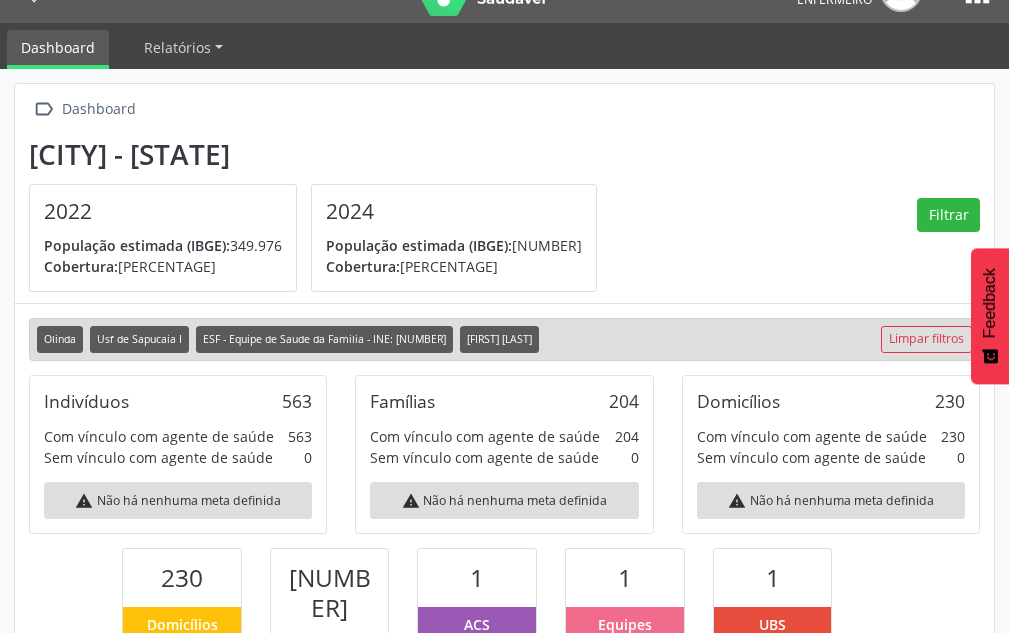 scroll, scrollTop: 0, scrollLeft: 0, axis: both 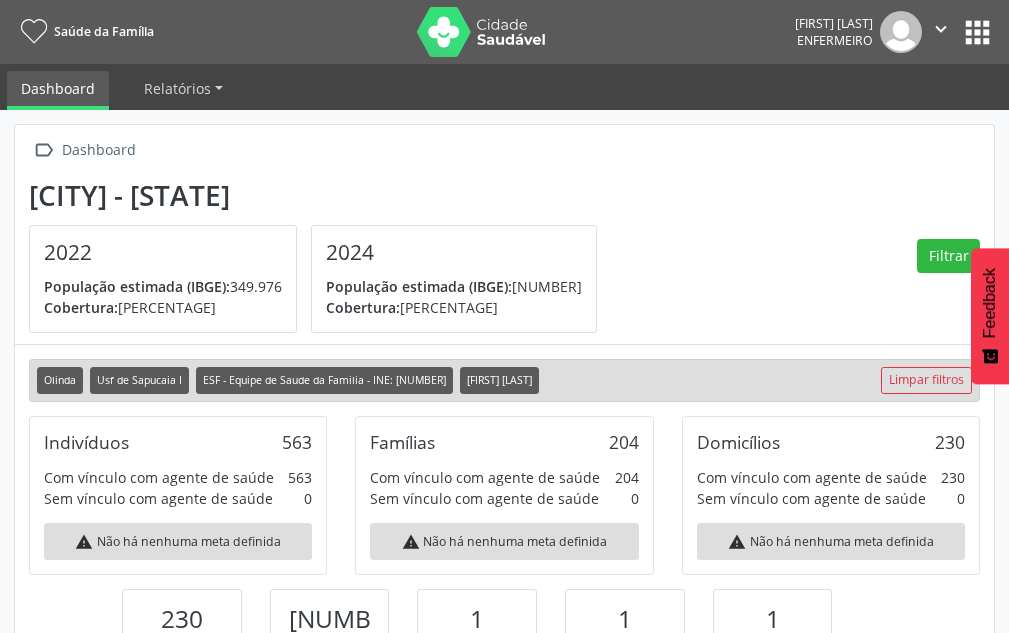 click on "Enfermeiro" at bounding box center (835, 40) 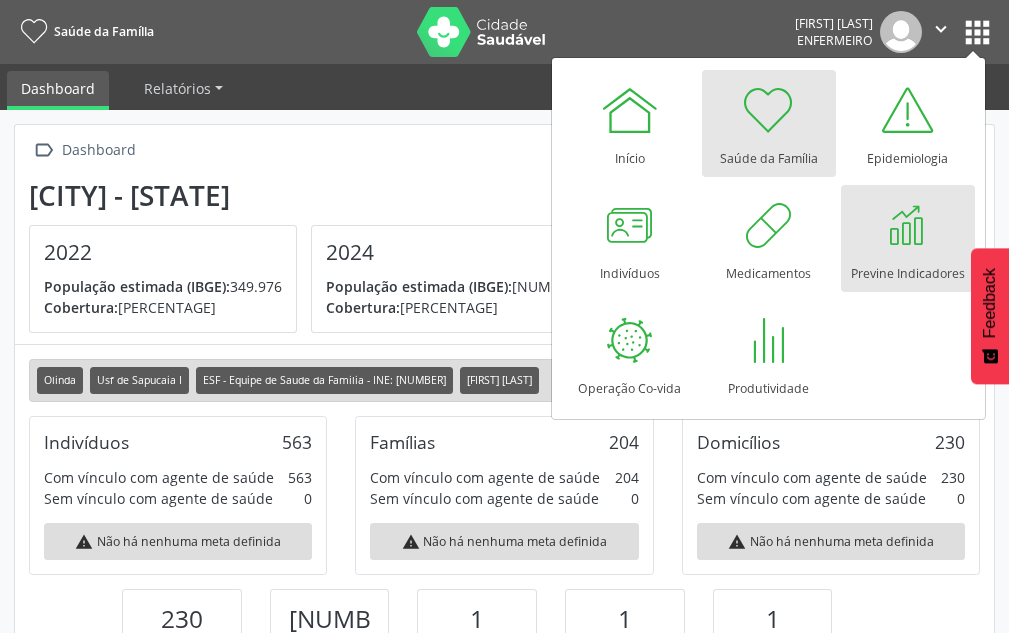 click at bounding box center (908, 225) 